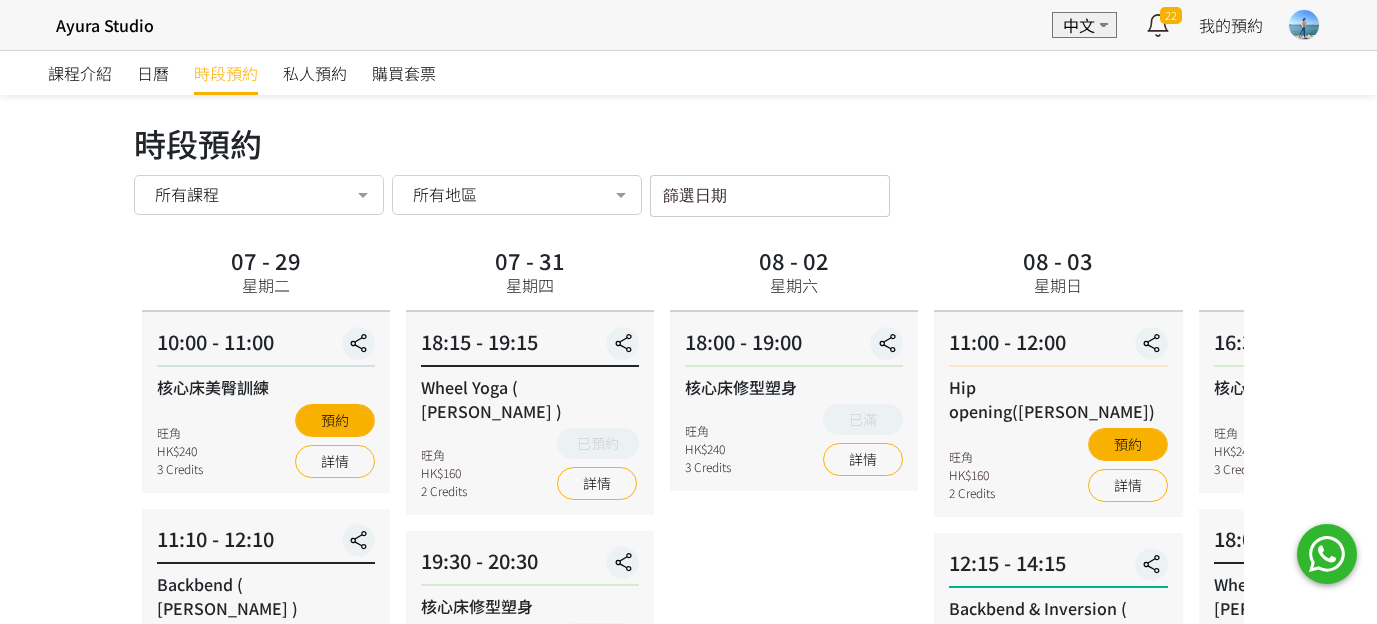 scroll, scrollTop: 0, scrollLeft: 0, axis: both 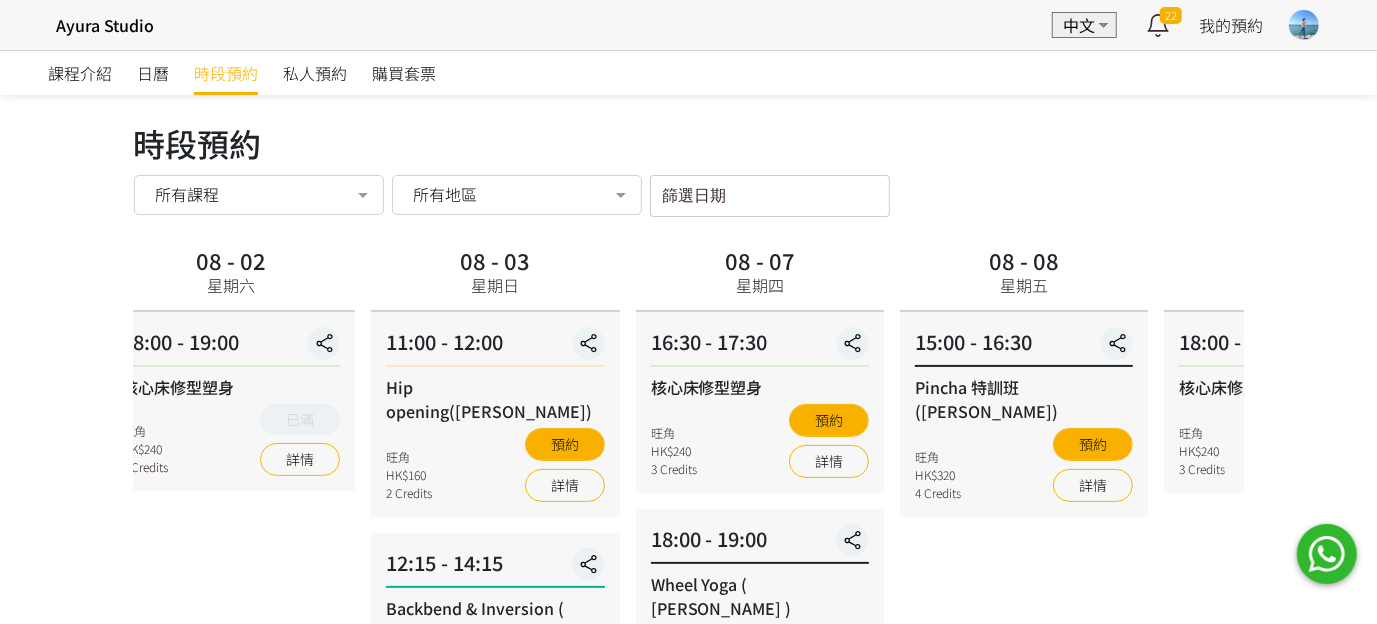 click on "11:00 - 12:00
Hip opening([PERSON_NAME])
旺角
HK$160
2 Credits
預約
詳情" at bounding box center (495, 414) 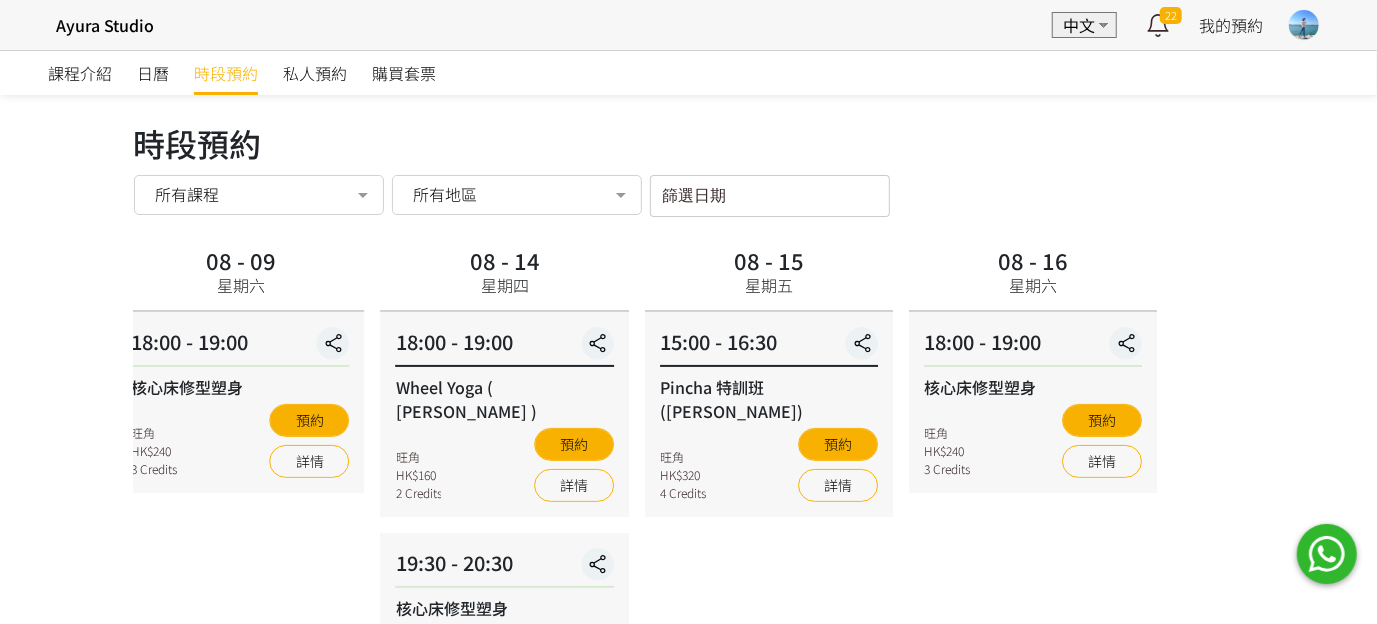 click on "Wheel Yoga ( [PERSON_NAME] )
旺角
HK$160
2 Credits
預約
詳情" at bounding box center [505, 438] 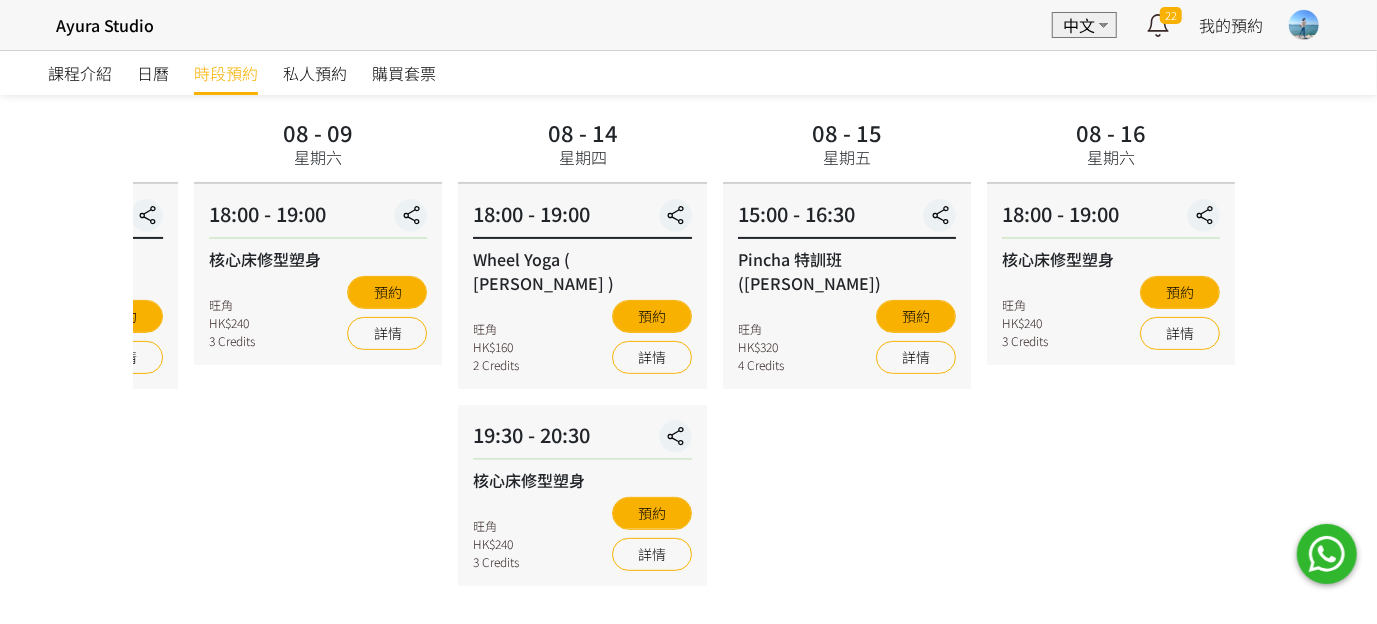 scroll, scrollTop: 99, scrollLeft: 0, axis: vertical 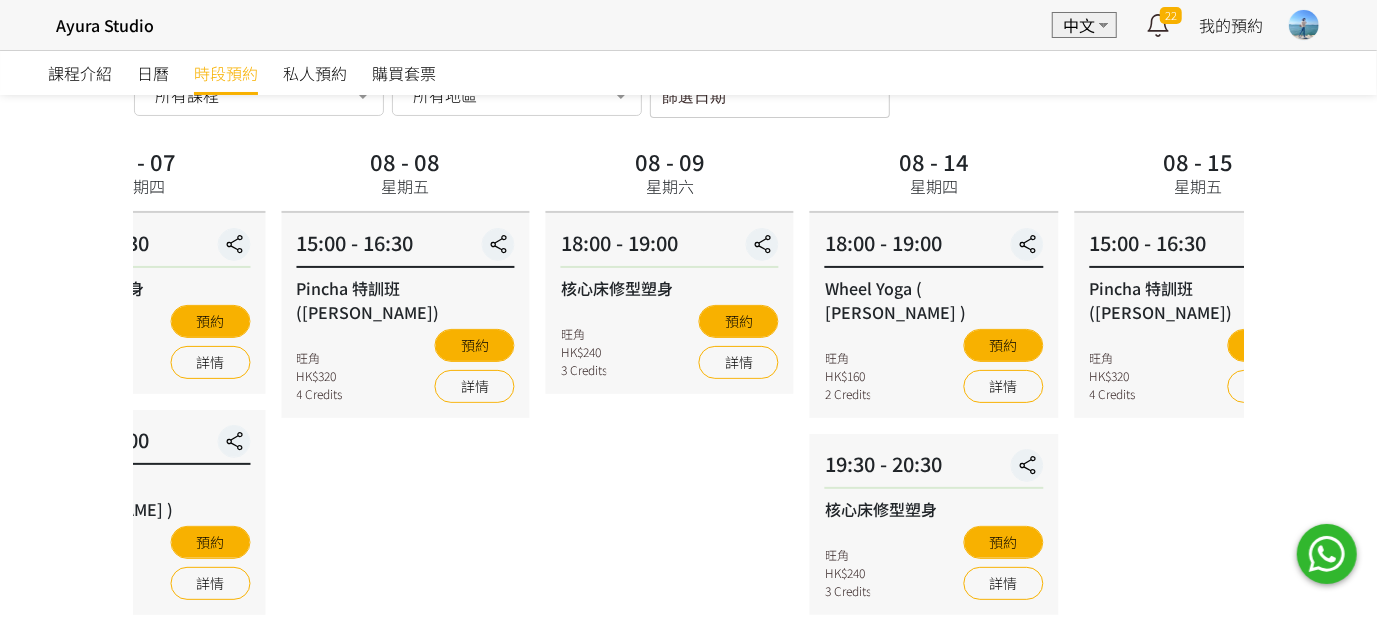click on "08 -
15
星期五
15:00 - 16:30
Pincha 特訓班([PERSON_NAME])
旺角
HK$320
4 Credits
預約
詳情" at bounding box center (1198, 586) 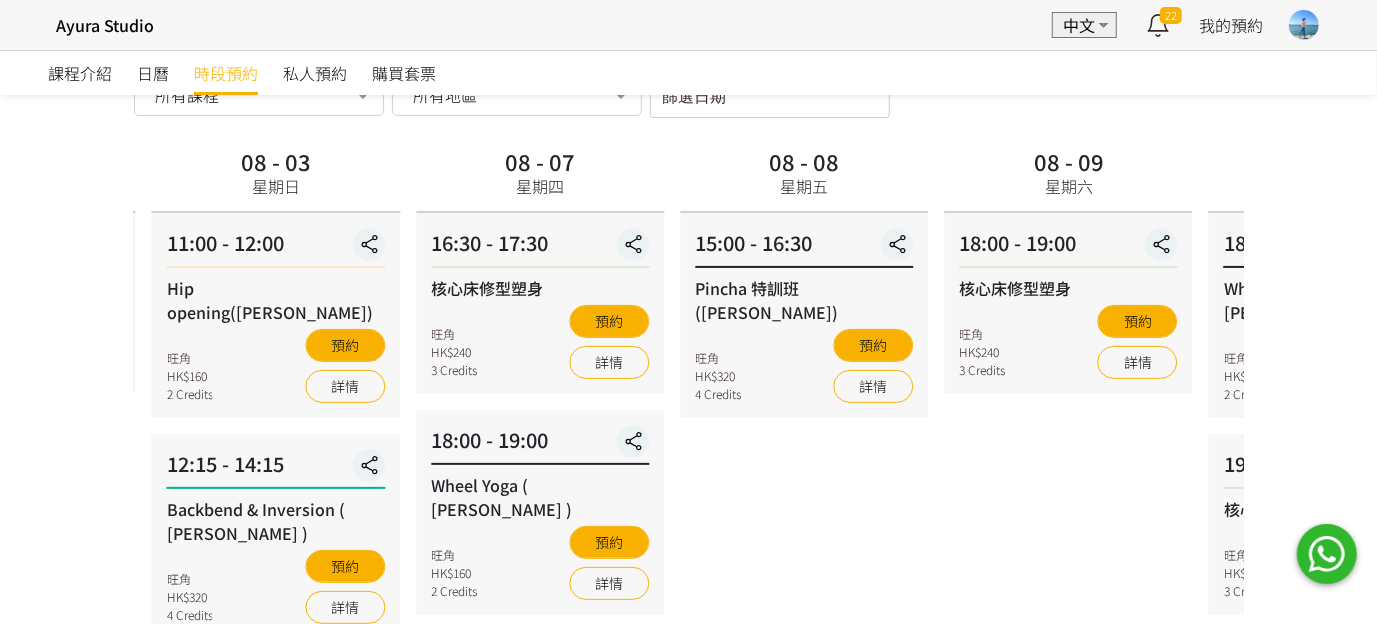 click on "08 -
08
星期五
15:00 - 16:30
Pincha 特訓班(Natalie)
旺角
HK$320
4 Credits
預約
詳情" at bounding box center (804, 586) 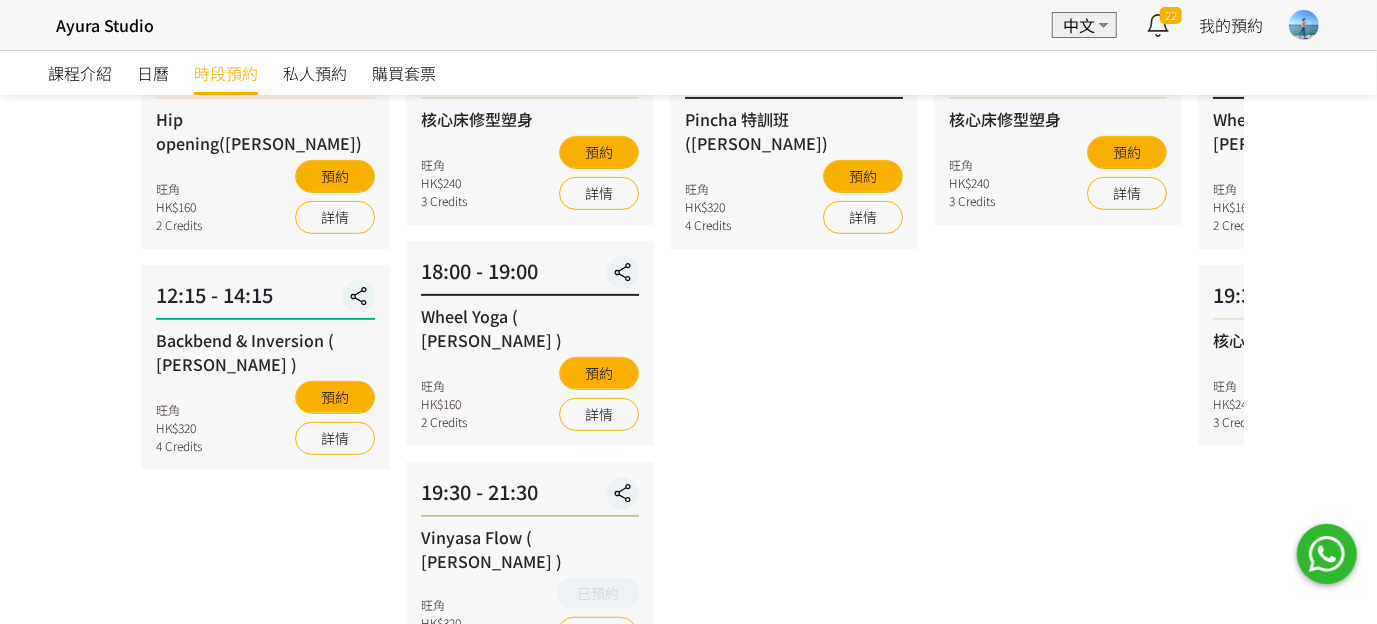 scroll, scrollTop: 299, scrollLeft: 0, axis: vertical 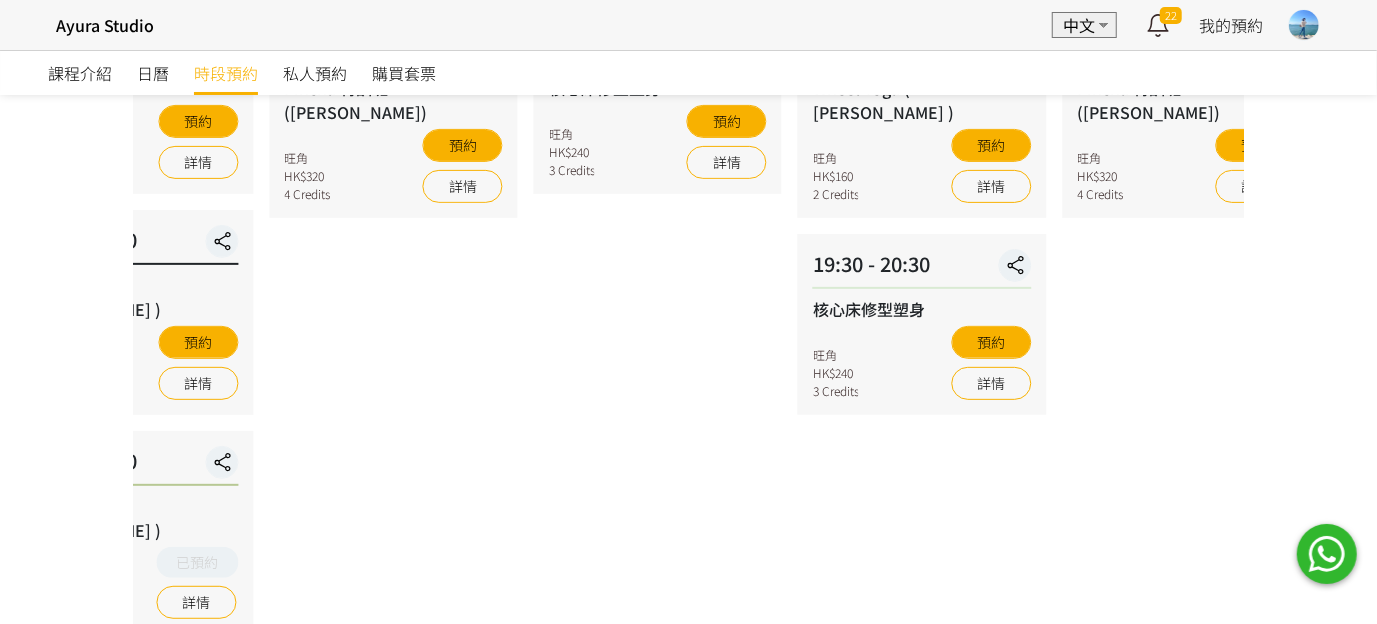 click on "08 -
09
星期六
18:00 - 19:00
核心床修型塑身
旺角
HK$240
3 Credits
預約
詳情" at bounding box center (658, 386) 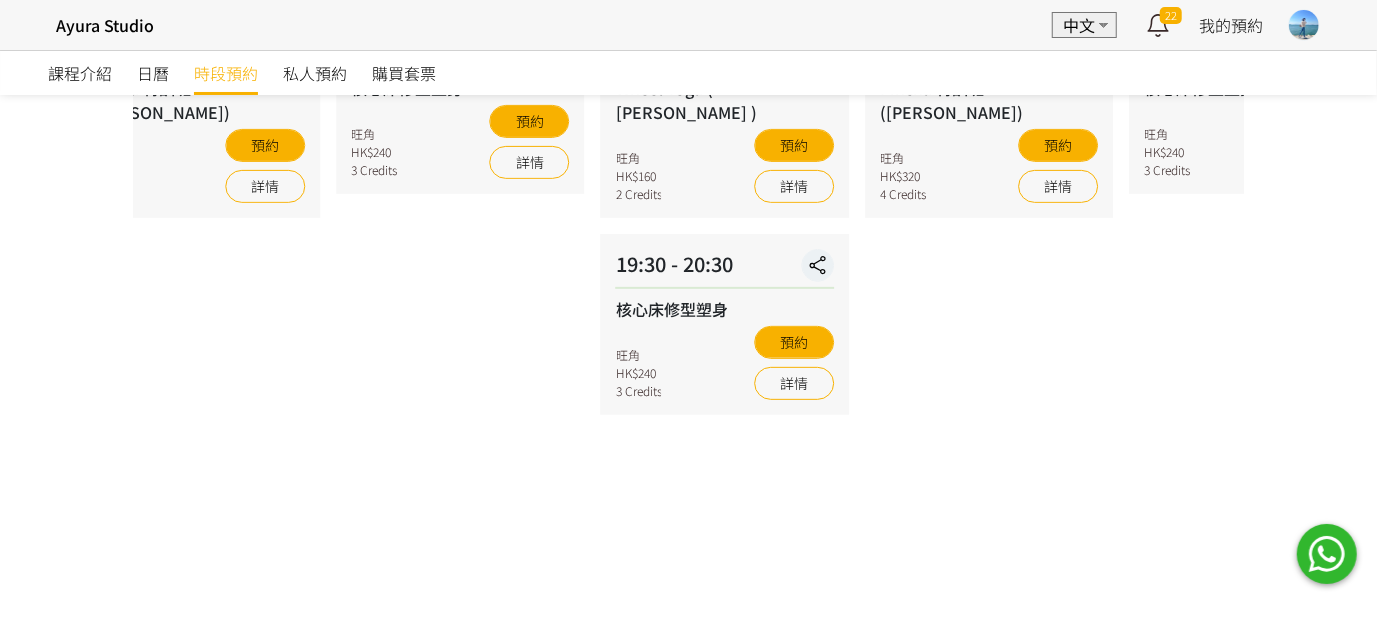 click on "08 -
14
星期四
18:00 - 19:00
Wheel Yoga ( [PERSON_NAME] )
旺角
HK$160
2 Credits
預約
詳情
19:30 - 20:30
核心床修型塑身
旺角
HK$240
3 Credits
預約
詳情" at bounding box center (725, 386) 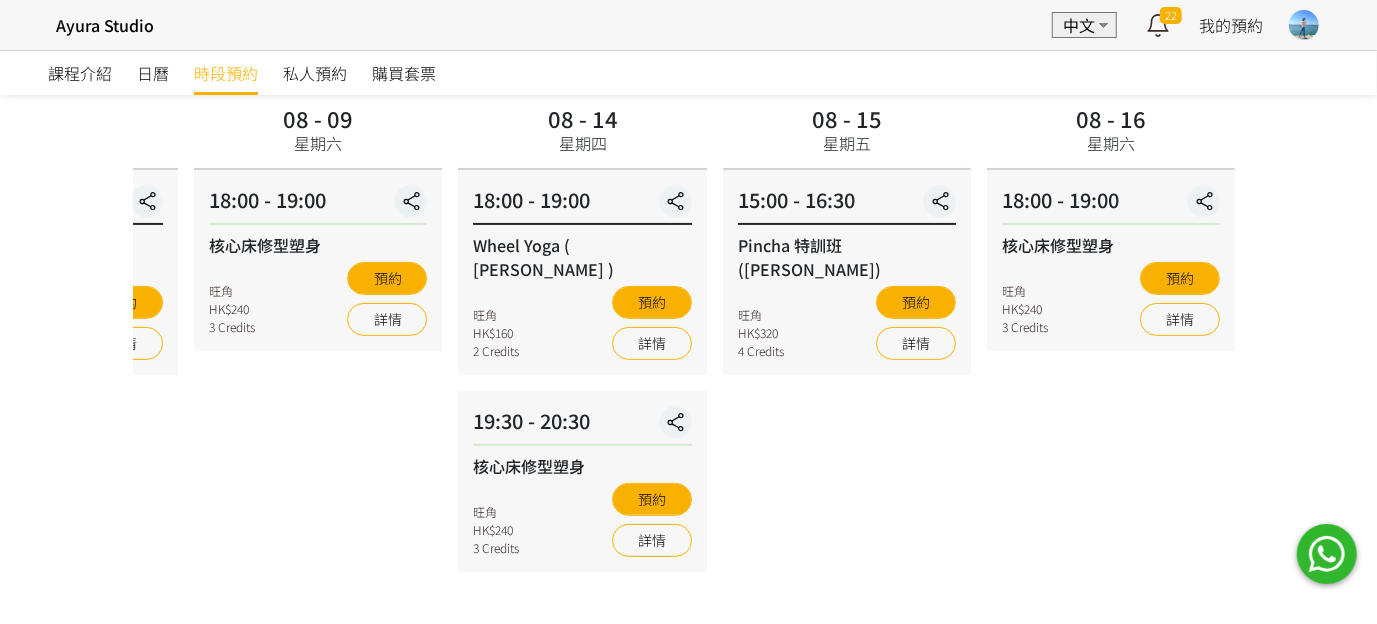 scroll, scrollTop: 199, scrollLeft: 0, axis: vertical 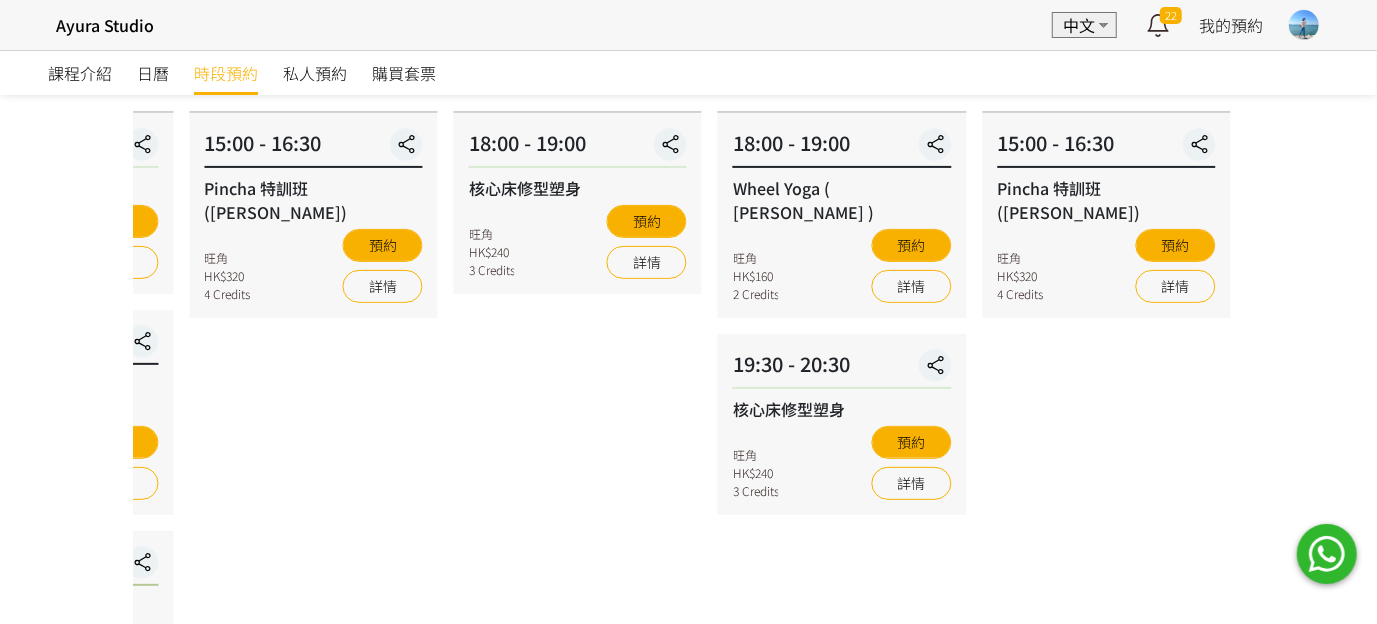 click on "Ayura Studio     EN 中文     22   最新通知       瑜伽 | Wheel Yoga ( [PERSON_NAME] ) 即將開始，請按時上課   3日前   詳情     瑜伽 | Vinyasa Flow ( [PERSON_NAME] ) 即將開始，請按時上課   5日前   詳情   Ayura Studio   已確認你的預約 [DATE] 18:15 瑜伽 | Wheel Yoga ( [PERSON_NAME] )，請如期準時   8日前   詳情   Ayura Studio   你的預約等待付款 [DATE] 18:15 瑜伽 | Wheel Yoga ( [PERSON_NAME] )   8日前   詳情   Ayura Studio   已確認你的預約 [DATE] 18:15 瑜伽 | Wheel Yoga ( [PERSON_NAME] )，請如期準時   8日前   詳情   Ayura Studio   你的預約等待付款 [DATE] 18:15 瑜伽 | Wheel Yoga ( [PERSON_NAME] )   8日前   詳情   Ayura Studio   已取消你的預約 [DATE] 13:30 瑜伽 | Backbend & Inversion ( [PERSON_NAME] )   8日前   詳情     瑜伽 | [PERSON_NAME] ( [PERSON_NAME] ) 即將開始，請按時上課   12日前   詳情       15日前" at bounding box center [688, 422] 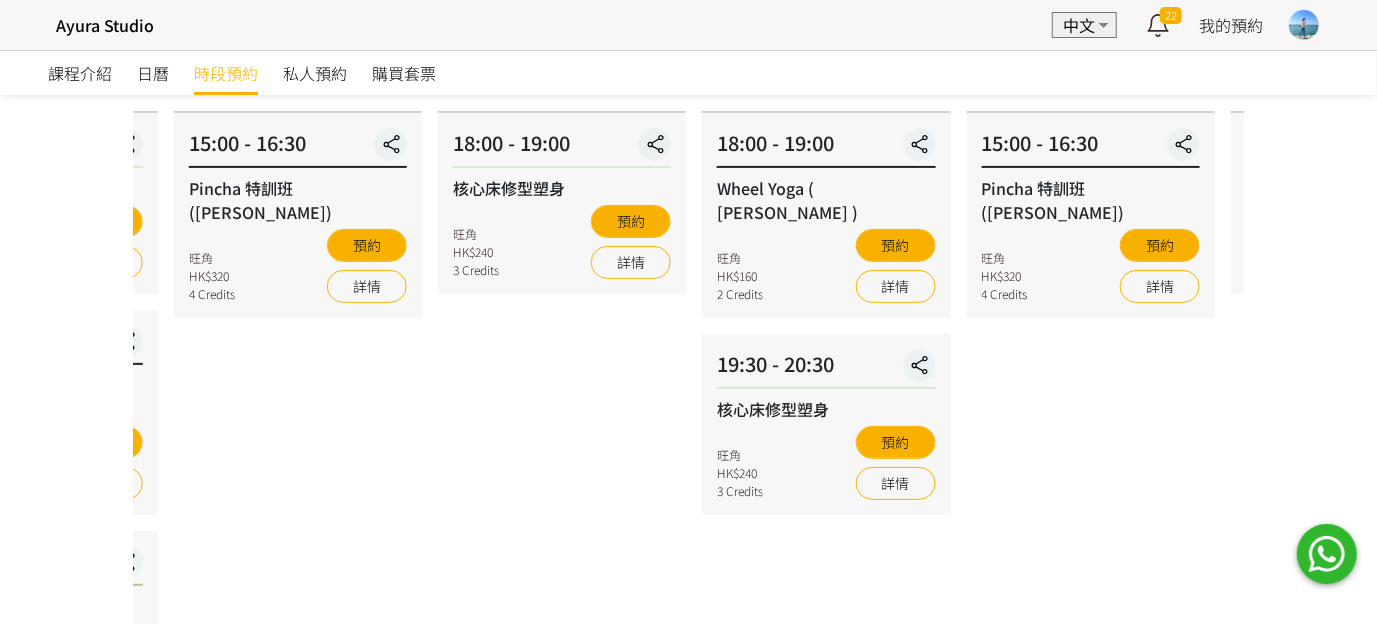 click on "08 -
09
星期六
18:00 - 19:00
核心床修型塑身
旺角
HK$240
3 Credits
預約
詳情" at bounding box center (562, 486) 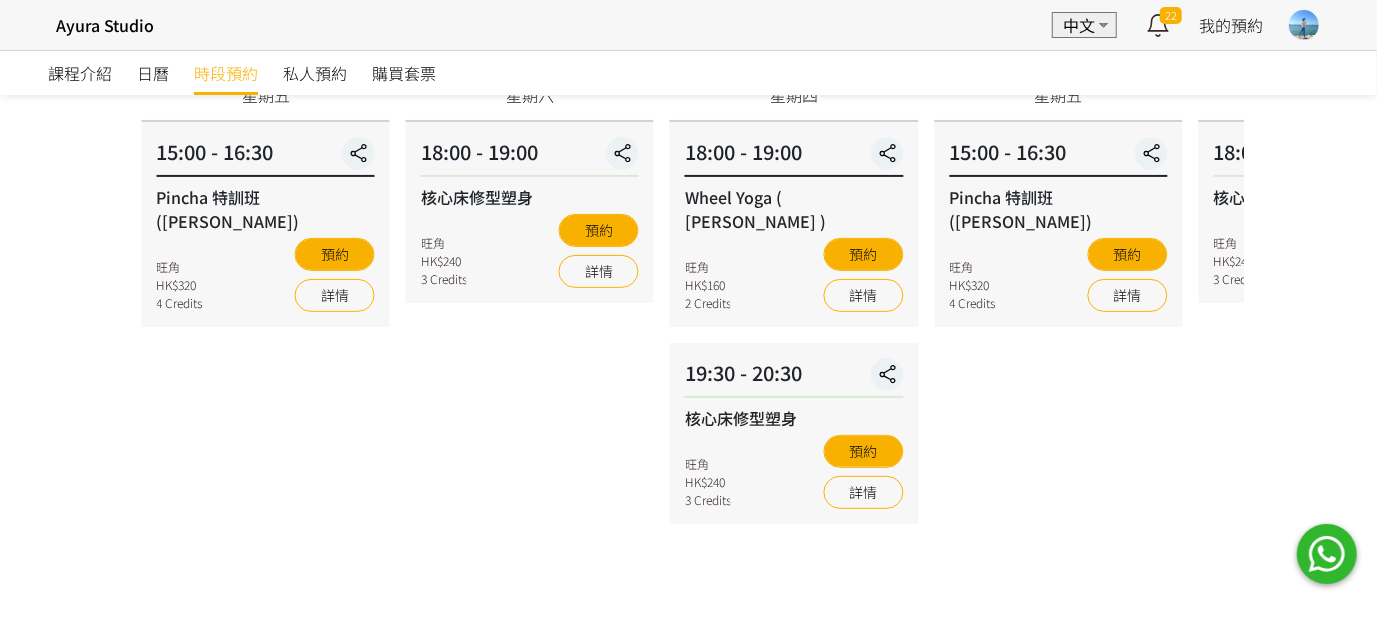 scroll, scrollTop: 199, scrollLeft: 0, axis: vertical 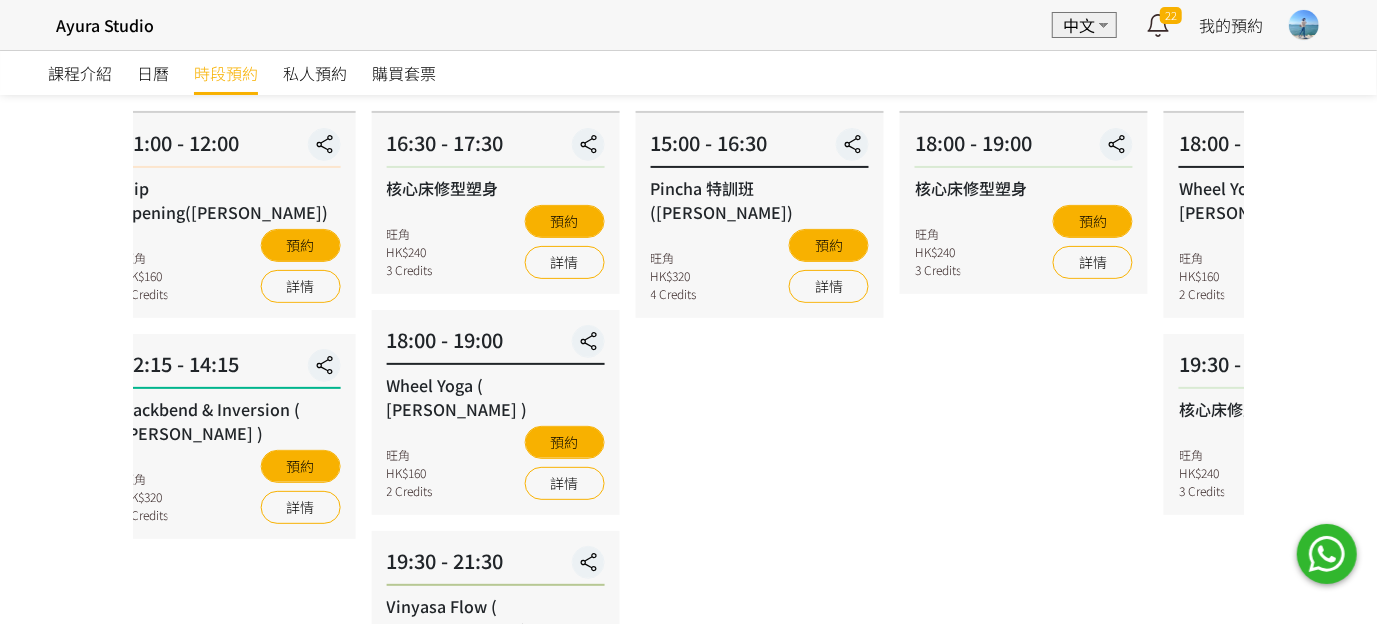 click on "08 -
08
星期五
15:00 - 16:30
Pincha 特訓班(Natalie)
旺角
HK$320
4 Credits
預約
詳情" at bounding box center (760, 486) 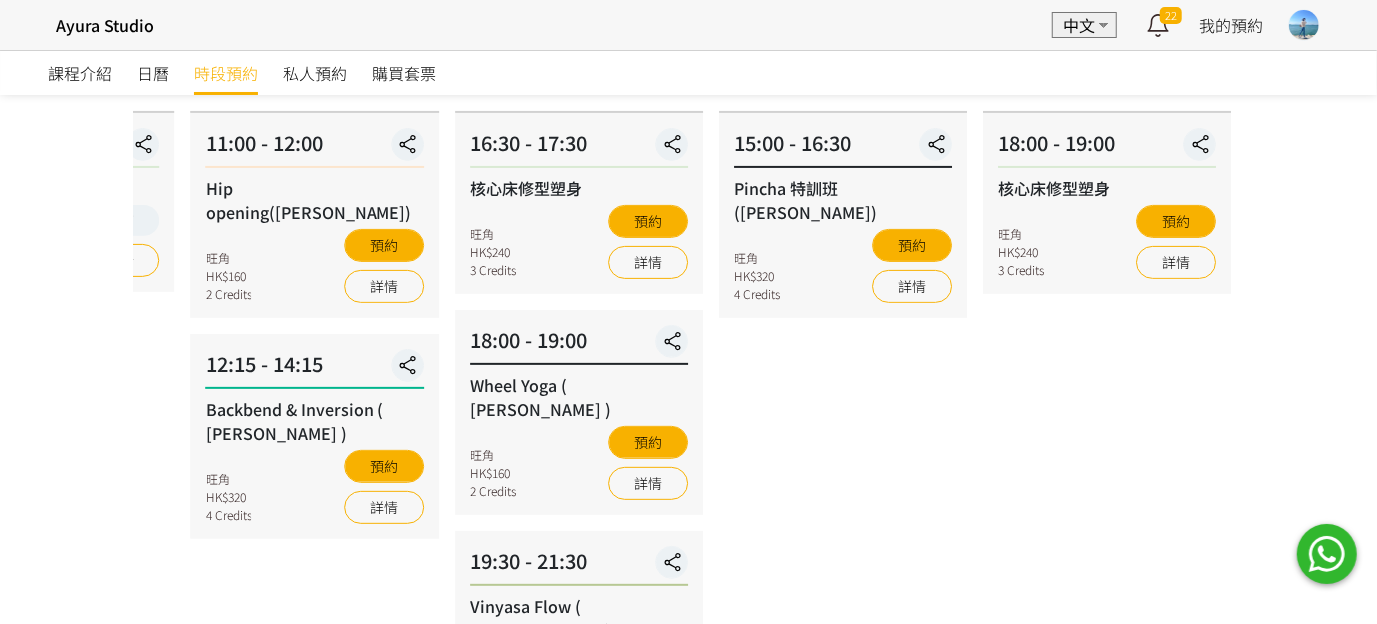 click on "08 -
08
星期五
15:00 - 16:30
Pincha 特訓班(Natalie)
旺角
HK$320
4 Credits
預約
詳情" at bounding box center (843, 486) 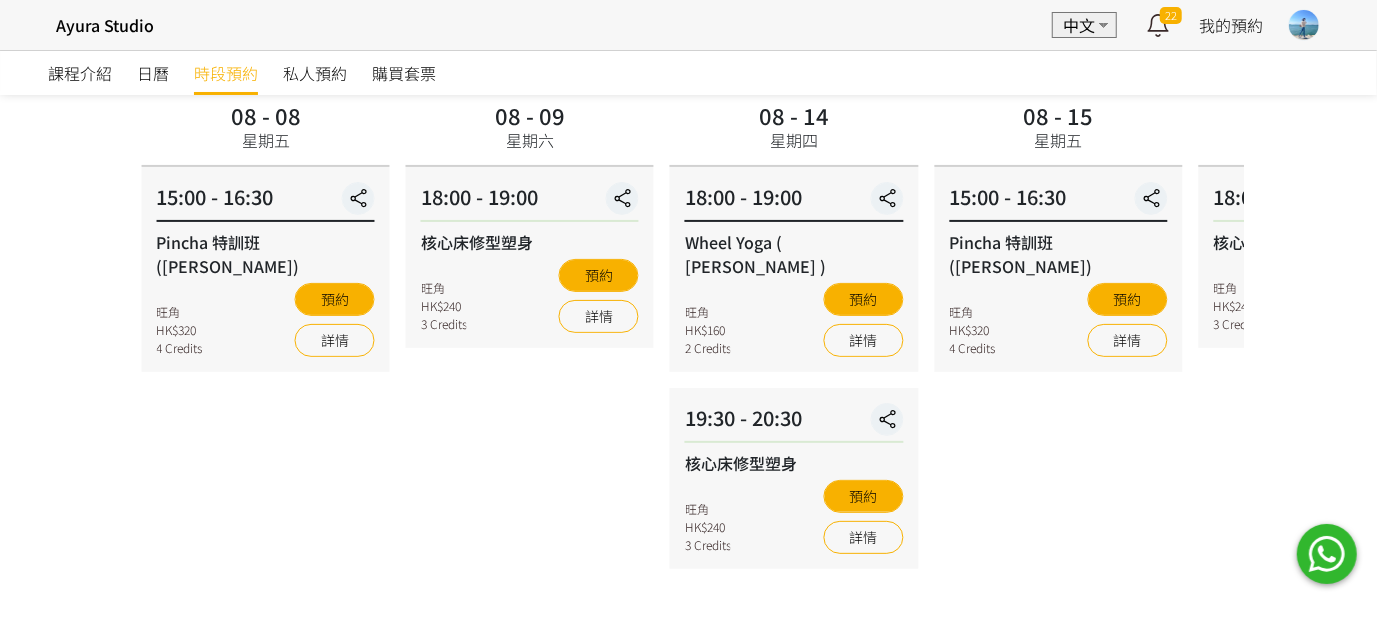 scroll, scrollTop: 99, scrollLeft: 0, axis: vertical 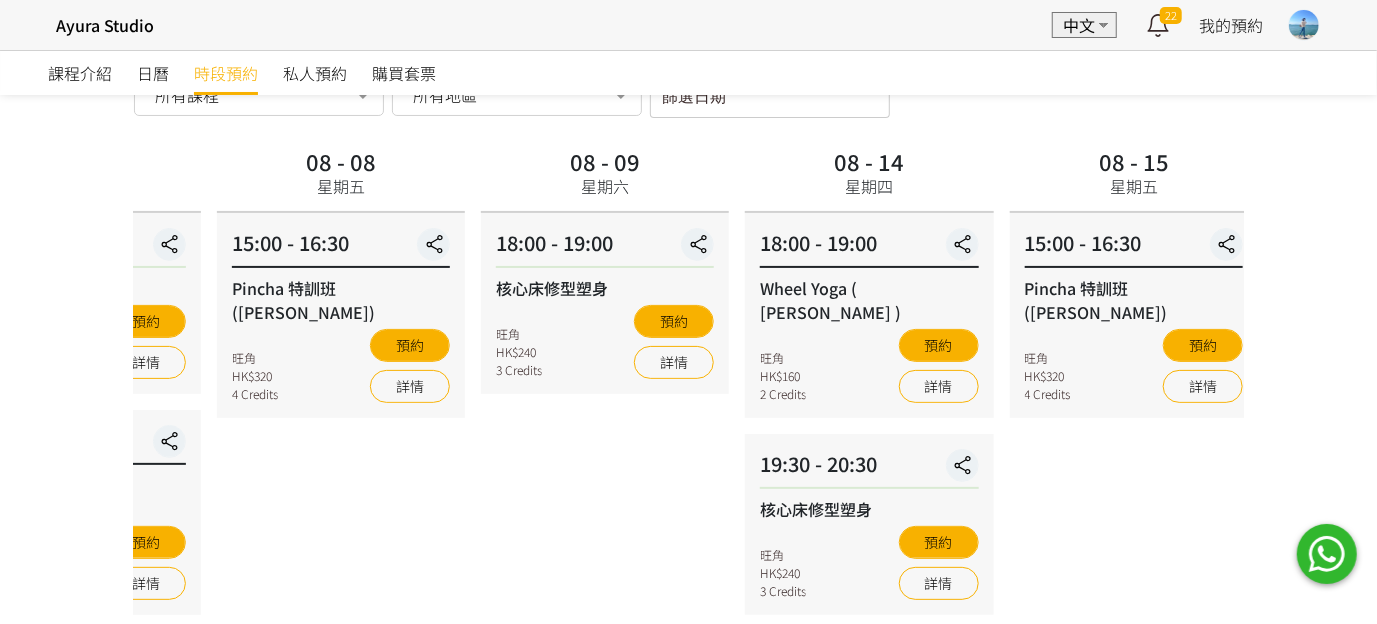 click on "08 -
15
星期五
15:00 - 16:30
Pincha 特訓班([PERSON_NAME])
旺角
HK$320
4 Credits
預約
詳情" at bounding box center [1134, 586] 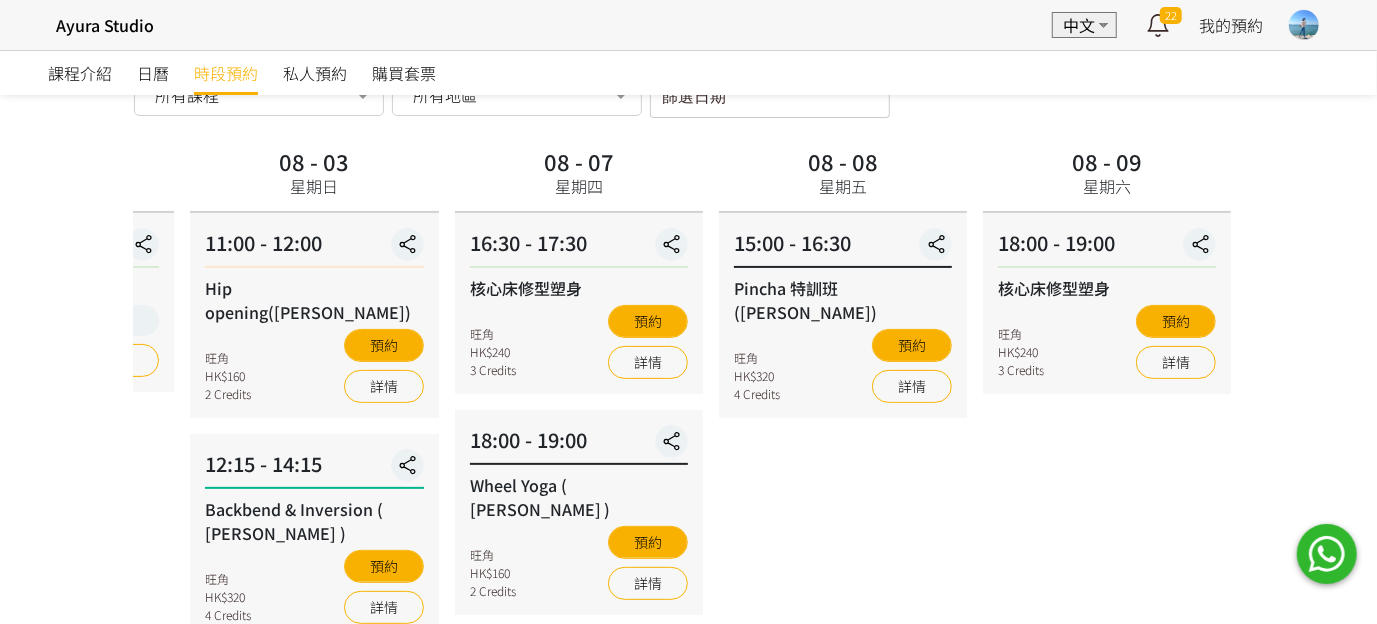 click on "08 -
09
星期六
18:00 - 19:00
核心床修型塑身
旺角
HK$240
3 Credits
預約
詳情" at bounding box center [1107, 586] 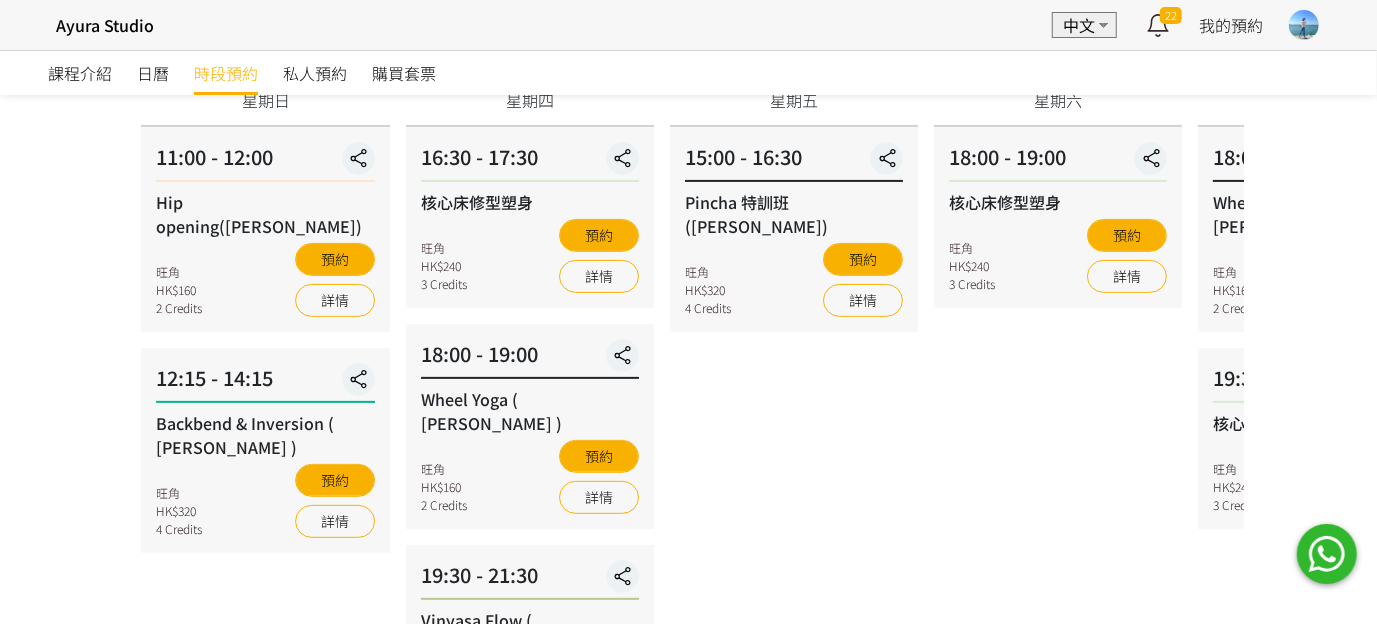 scroll, scrollTop: 299, scrollLeft: 0, axis: vertical 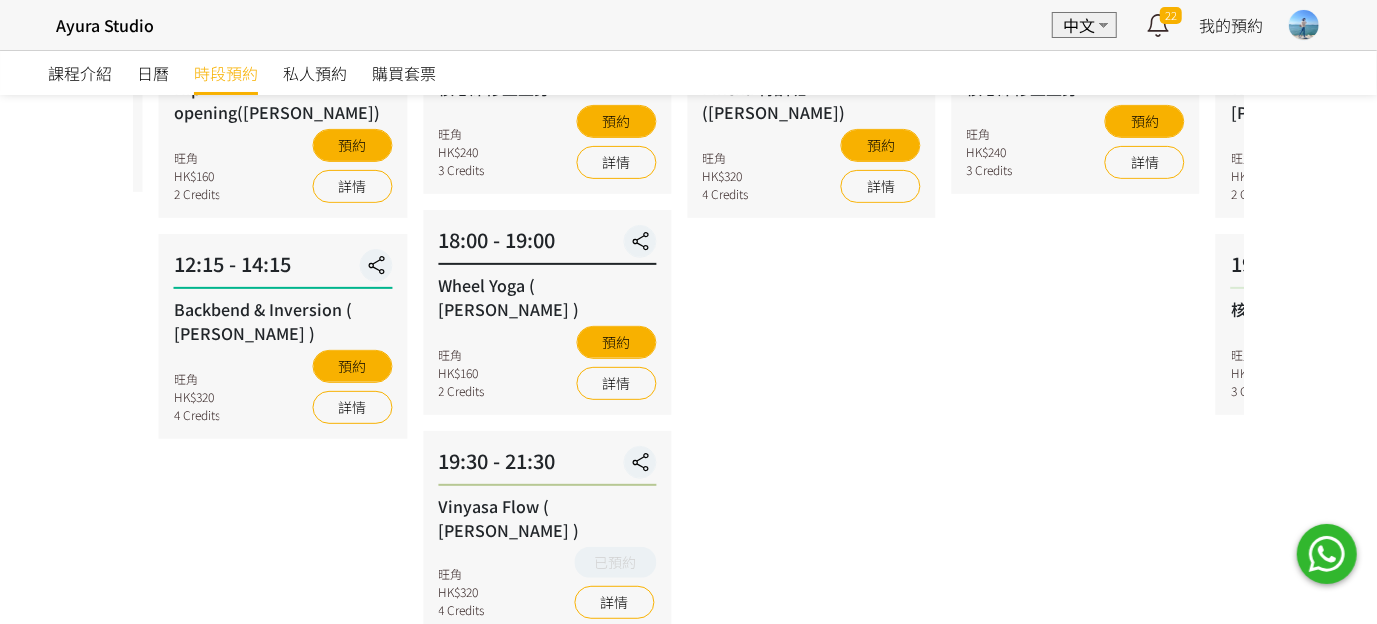 click on "08 -
08
星期五
15:00 - 16:30
Pincha 特訓班(Natalie)
旺角
HK$320
4 Credits
預約
詳情" at bounding box center (811, 386) 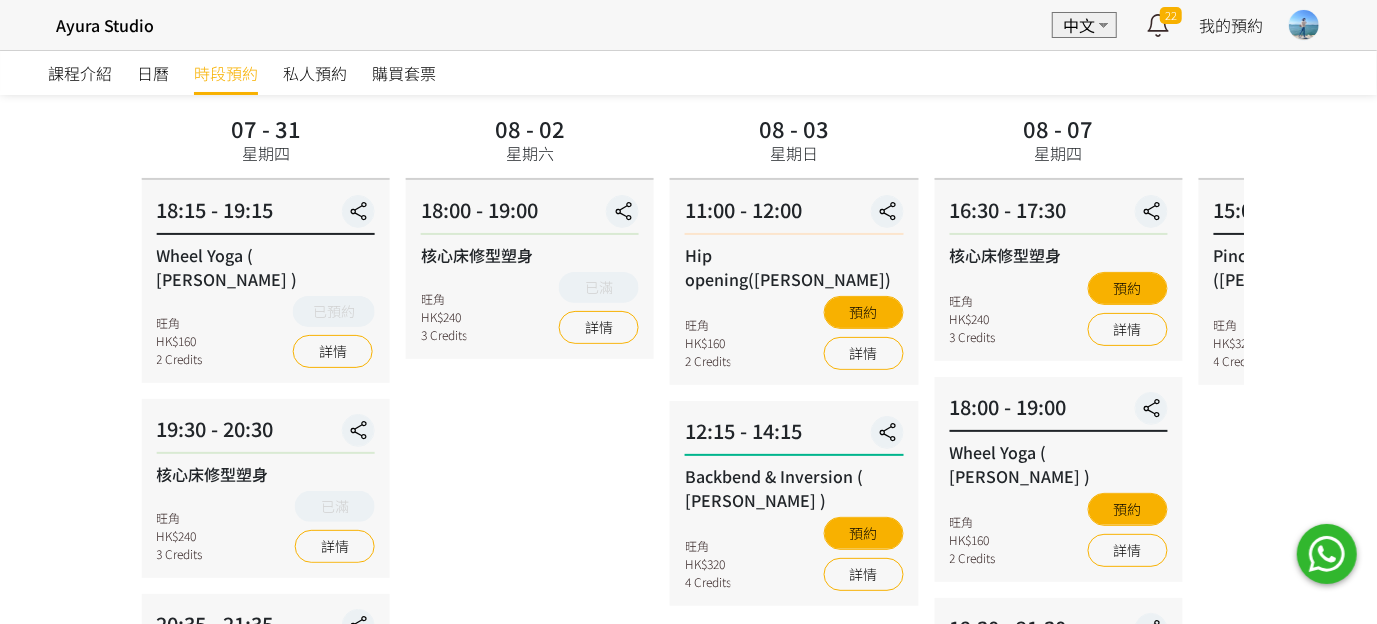 scroll, scrollTop: 99, scrollLeft: 0, axis: vertical 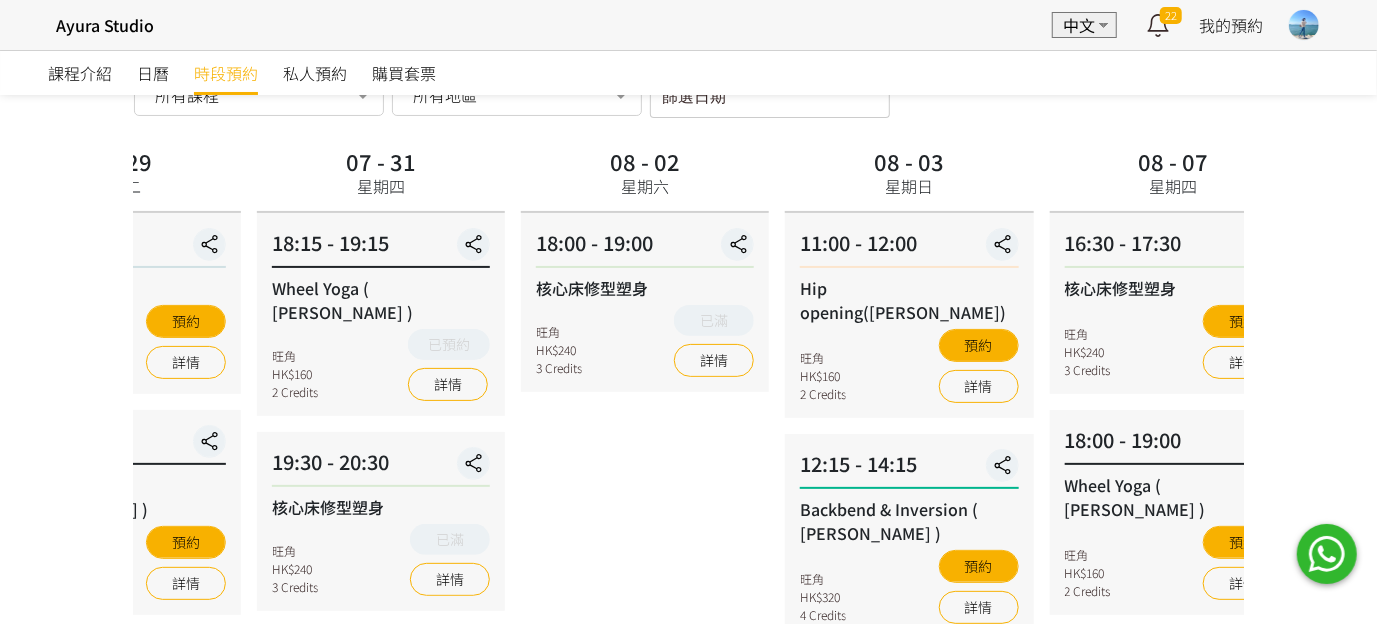 click on "08 -
02
星期六
18:00 - 19:00
核心床修型塑身
旺角
HK$240
3 Credits
已滿
詳情" at bounding box center (645, 586) 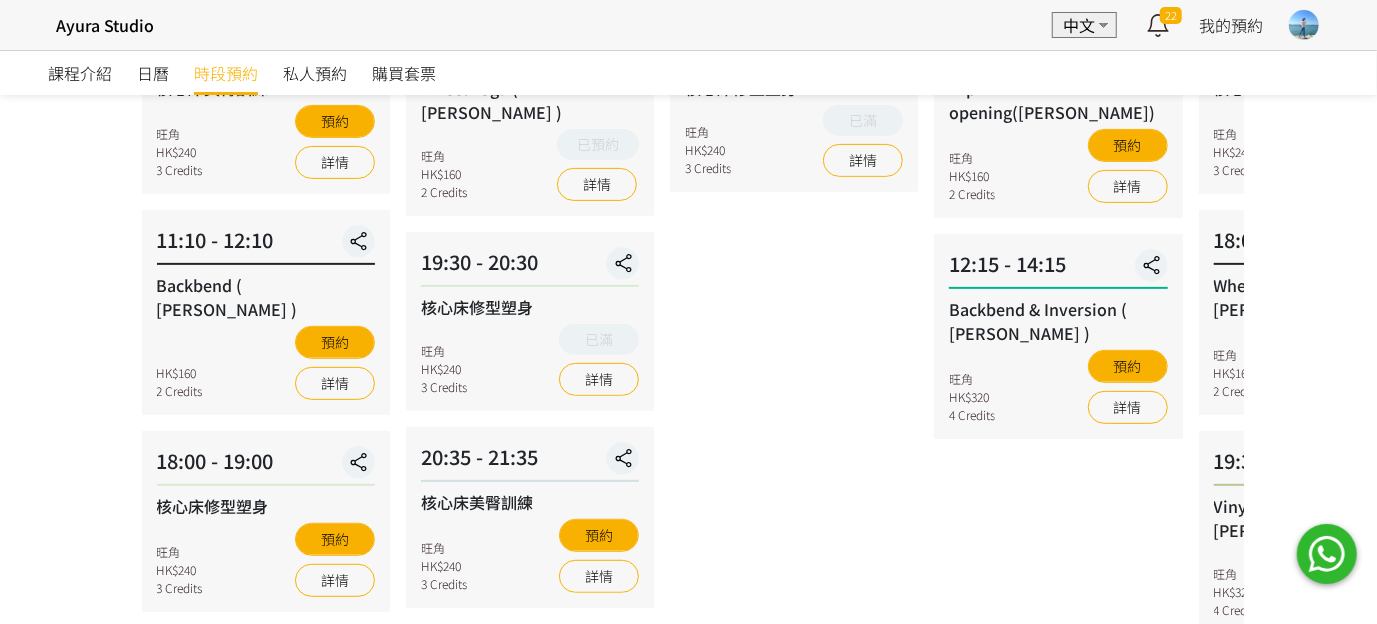 scroll, scrollTop: 199, scrollLeft: 0, axis: vertical 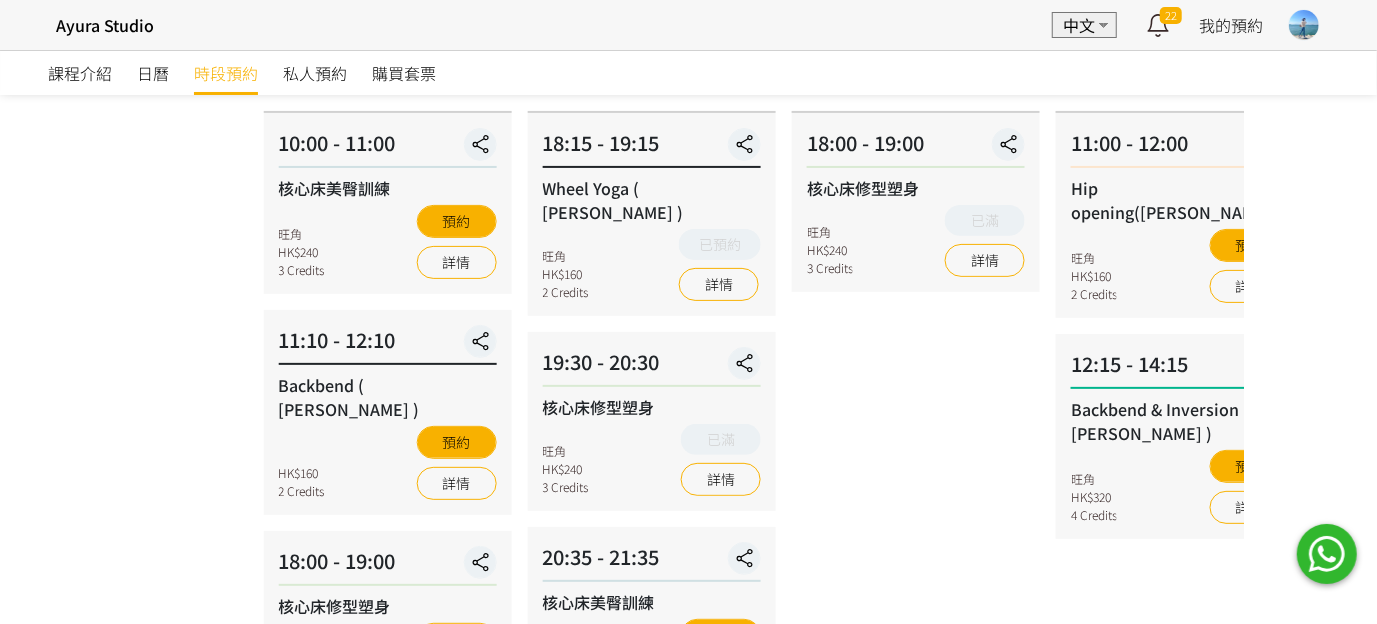 click on "08 -
02
星期六
18:00 - 19:00
核心床修型塑身
旺角
HK$240
3 Credits
已滿
詳情" at bounding box center (916, 486) 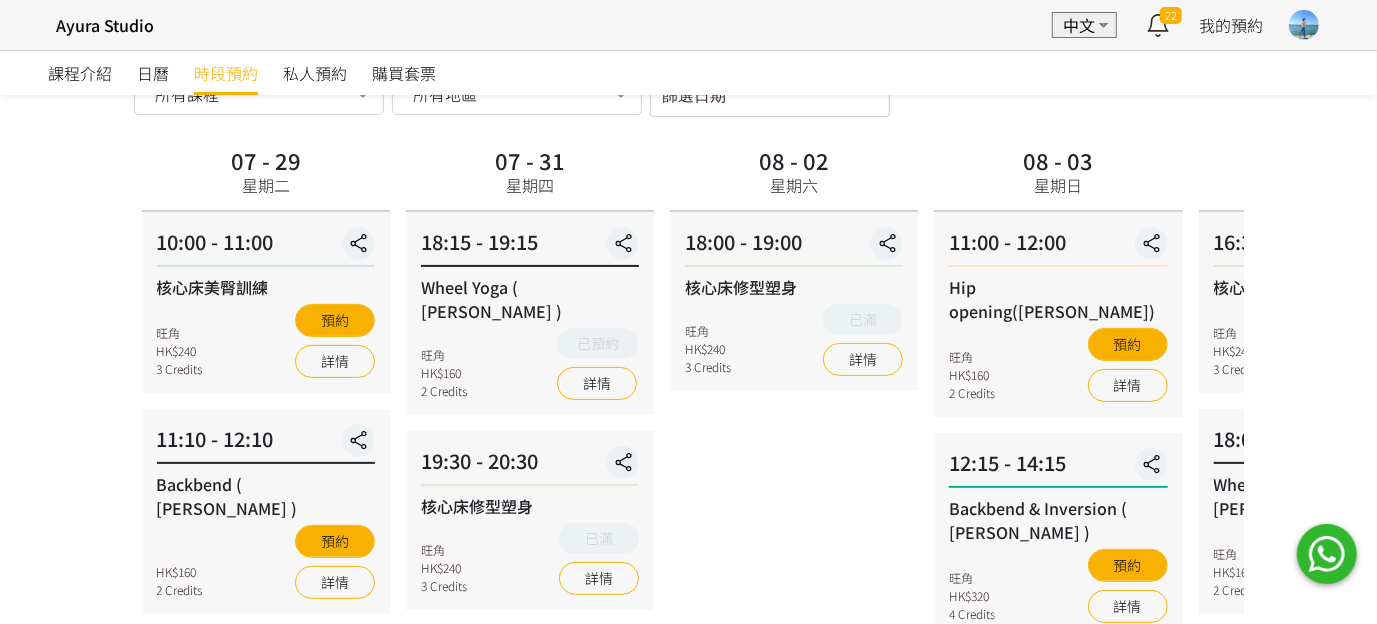 scroll, scrollTop: 99, scrollLeft: 0, axis: vertical 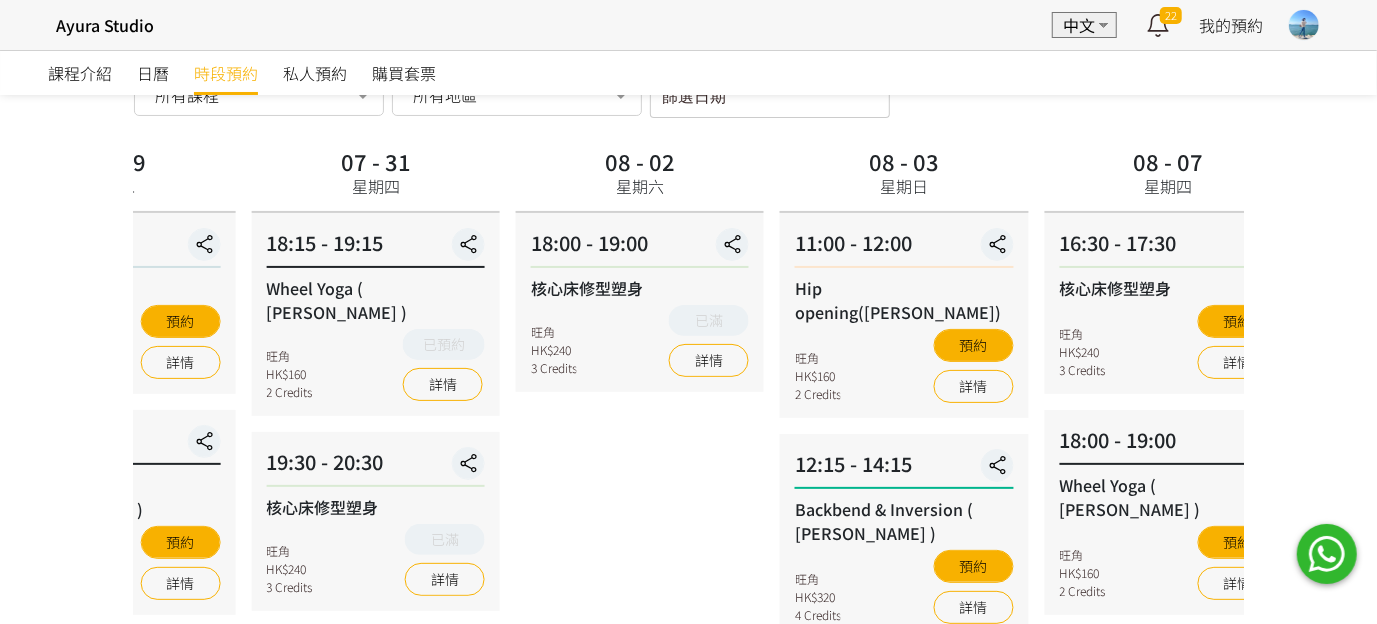 click on "08 -
02
星期六
18:00 - 19:00
核心床修型塑身
旺角
HK$240
3 Credits
已滿
詳情" at bounding box center (640, 586) 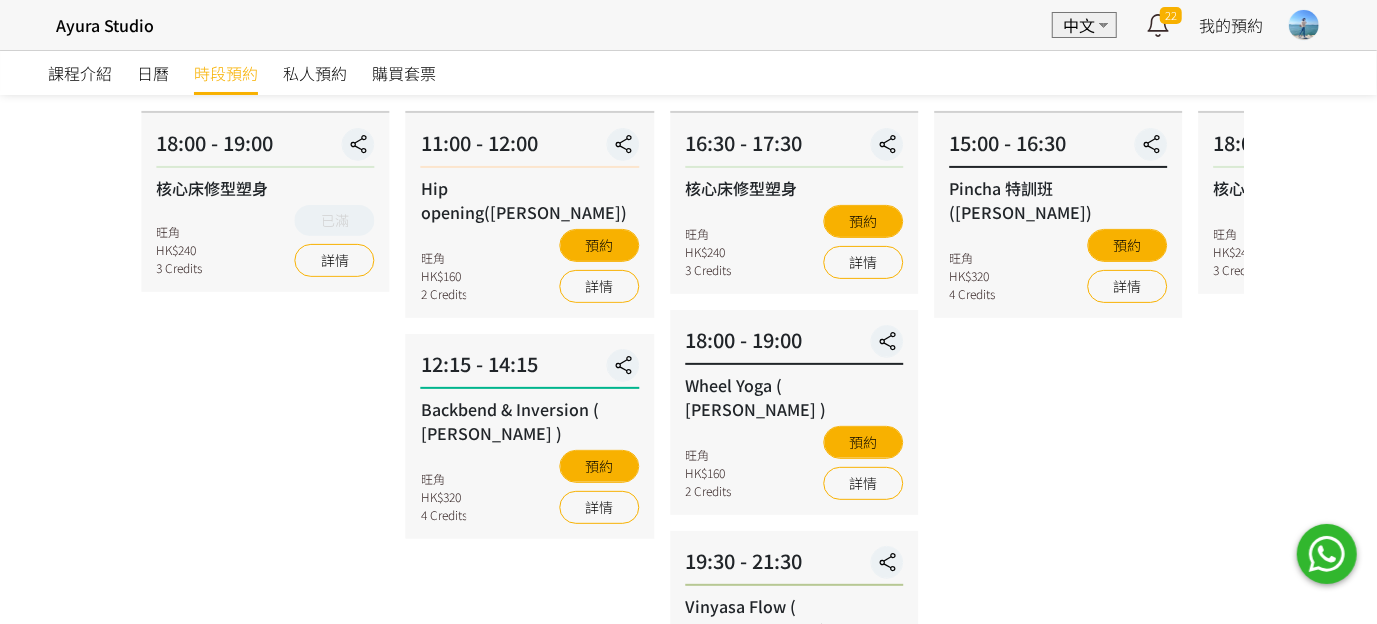 scroll, scrollTop: 99, scrollLeft: 0, axis: vertical 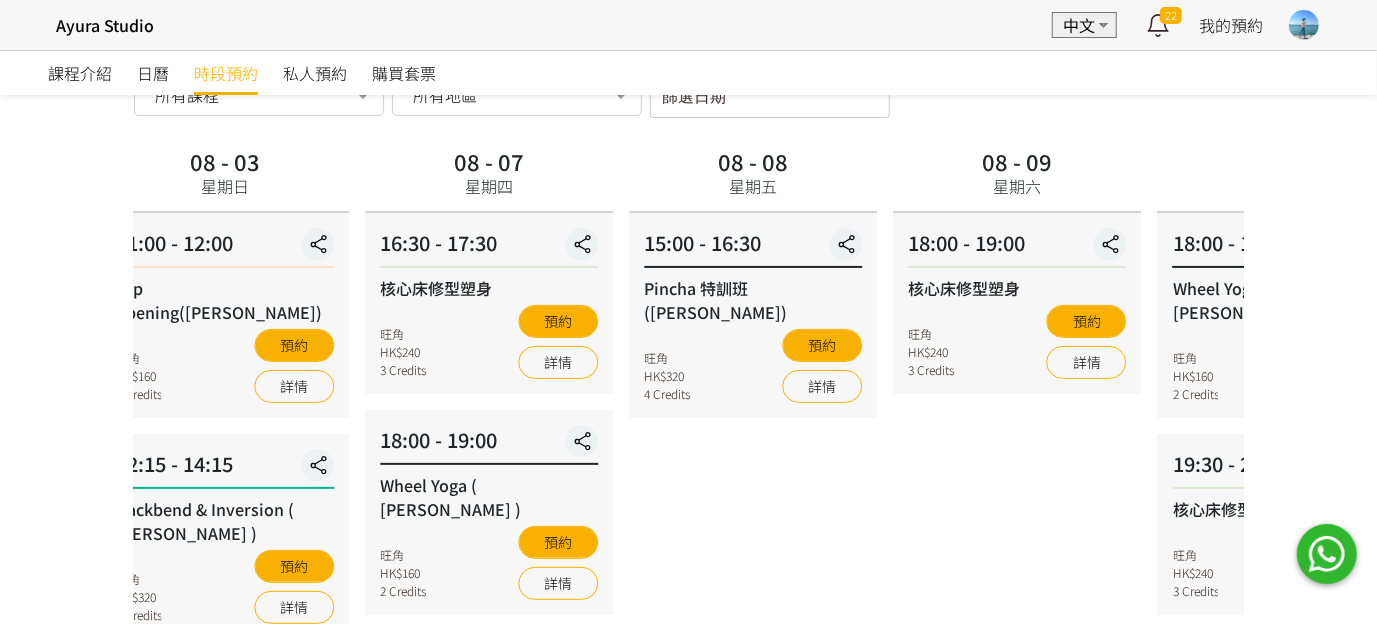 click on "08 -
08
星期五
15:00 - 16:30
Pincha 特訓班(Natalie)
旺角
HK$320
4 Credits
預約
詳情" at bounding box center (753, 586) 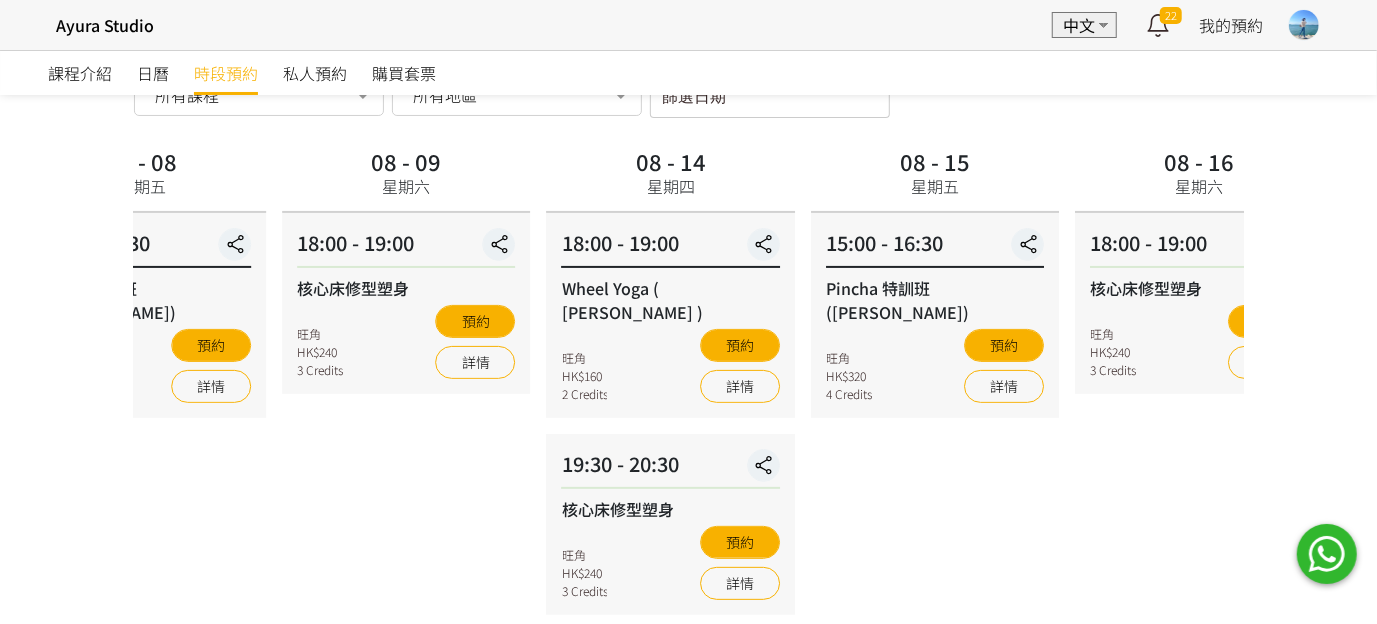 click on "08 -
09
星期六
18:00 - 19:00
核心床修型塑身
旺角
HK$240
3 Credits
預約
詳情" at bounding box center [406, 586] 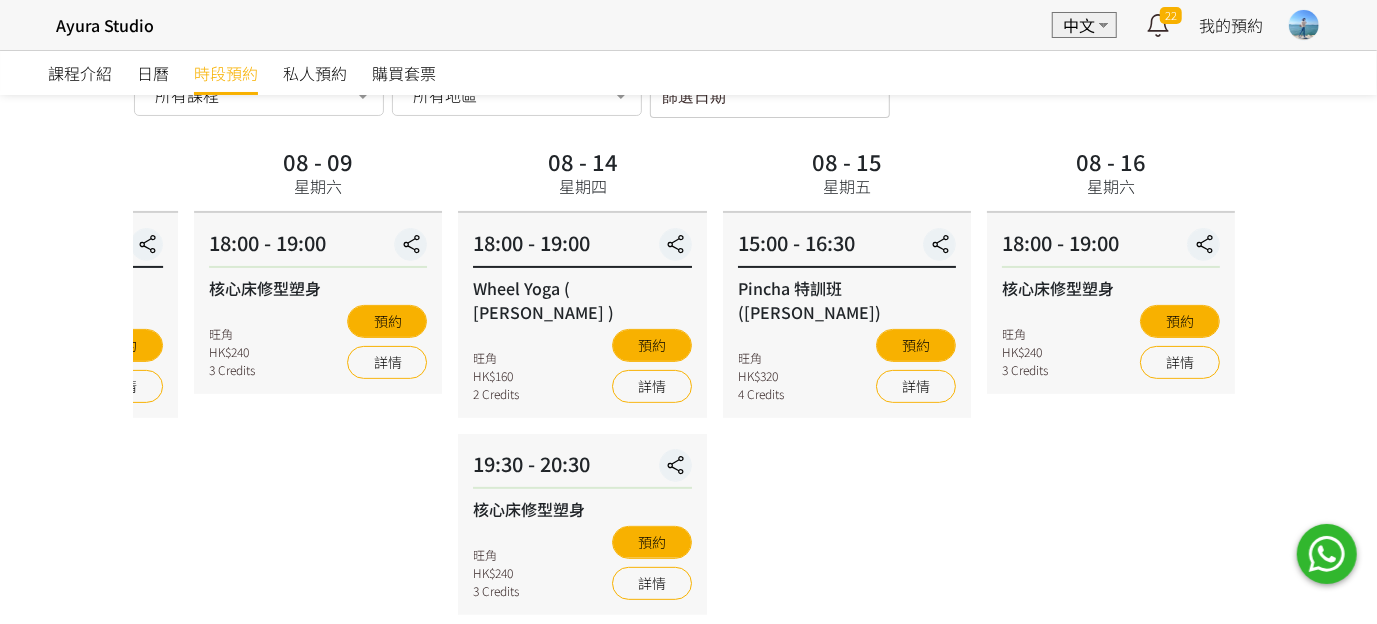 scroll, scrollTop: 99, scrollLeft: 0, axis: vertical 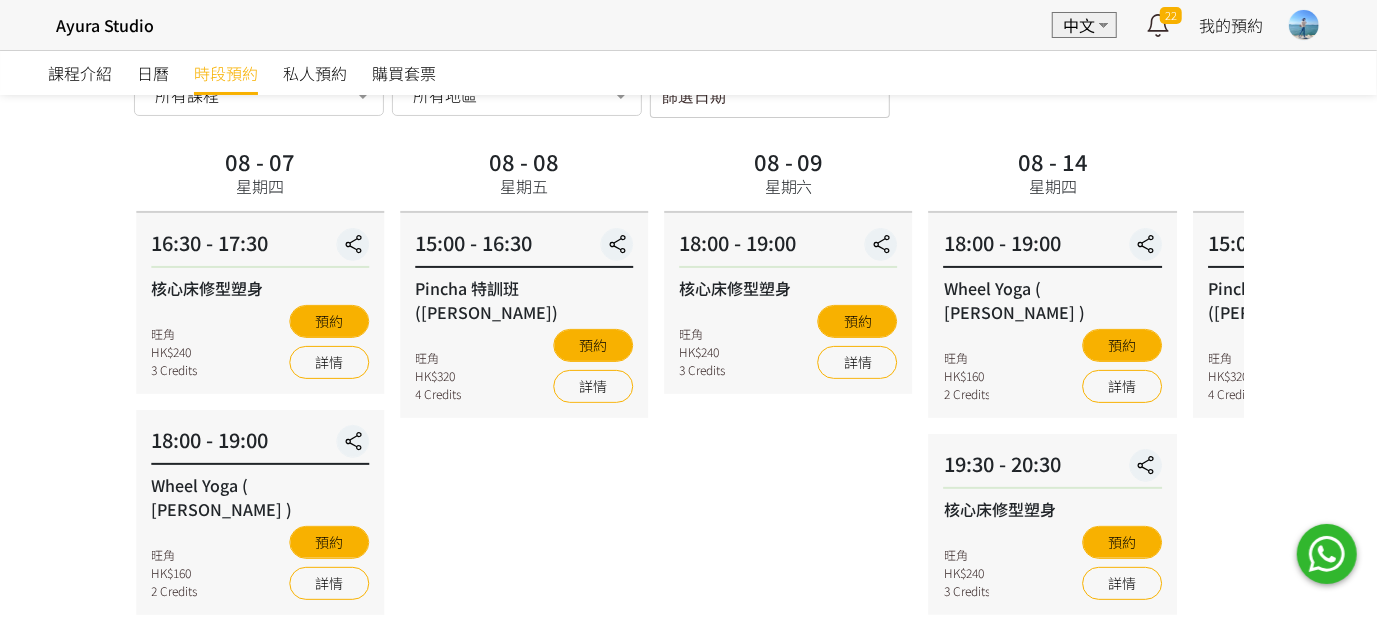 click on "課程介紹   日曆   時段預約   私人預約   購買套票
時段預約
時段預約
所有課程         所有課程   核心床美臀訓練   Backbend ( [PERSON_NAME] )   核心床修型塑身   Vinyasa Flow ( [PERSON_NAME] )   Wheel Yoga ( [PERSON_NAME] )   Hip opening([PERSON_NAME])   Backbend & Inversion ( [PERSON_NAME] )   Pincha 特訓班([PERSON_NAME])     No elements found. Consider changing the search query.   List is empty.                  所有地區         所有地區   [STREET_ADDRESS]E   待定     No elements found. Consider changing the search query.   List is empty.
篩選日期
[DATE]
Sun
Mon
Tue
Wed
Thu
Fri
Sat
1
2
3
4
5
6" at bounding box center (688, 547) 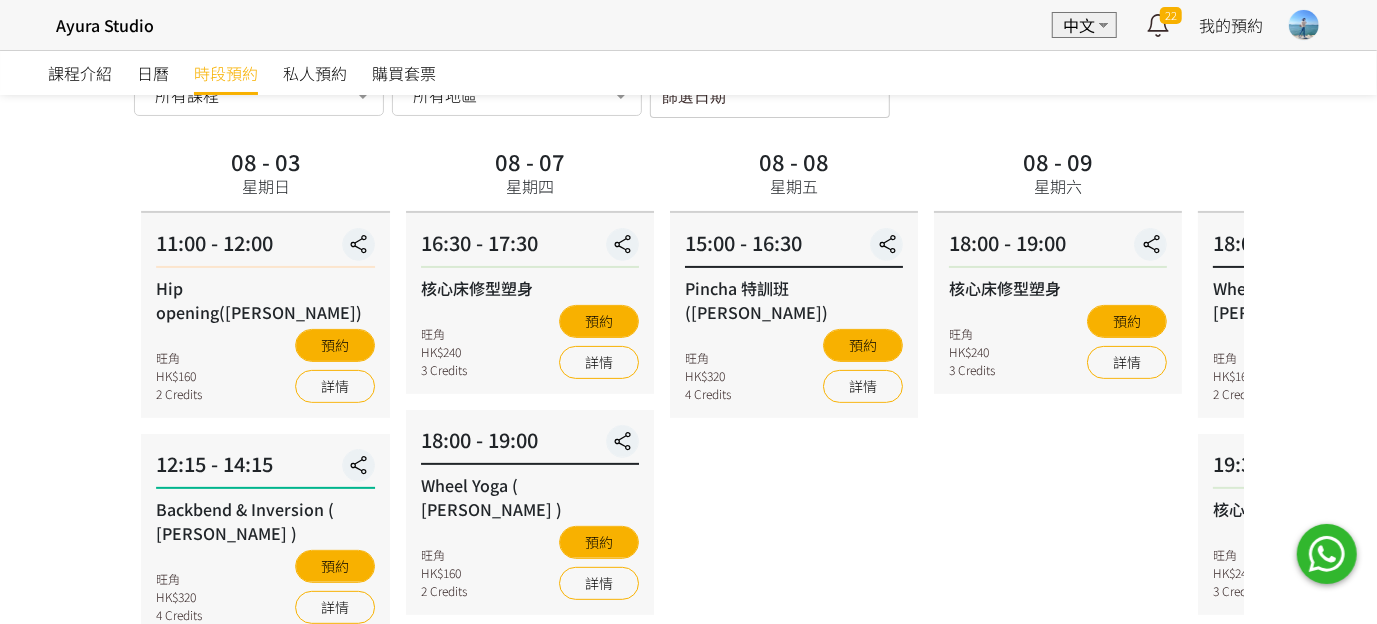 scroll, scrollTop: 0, scrollLeft: 0, axis: both 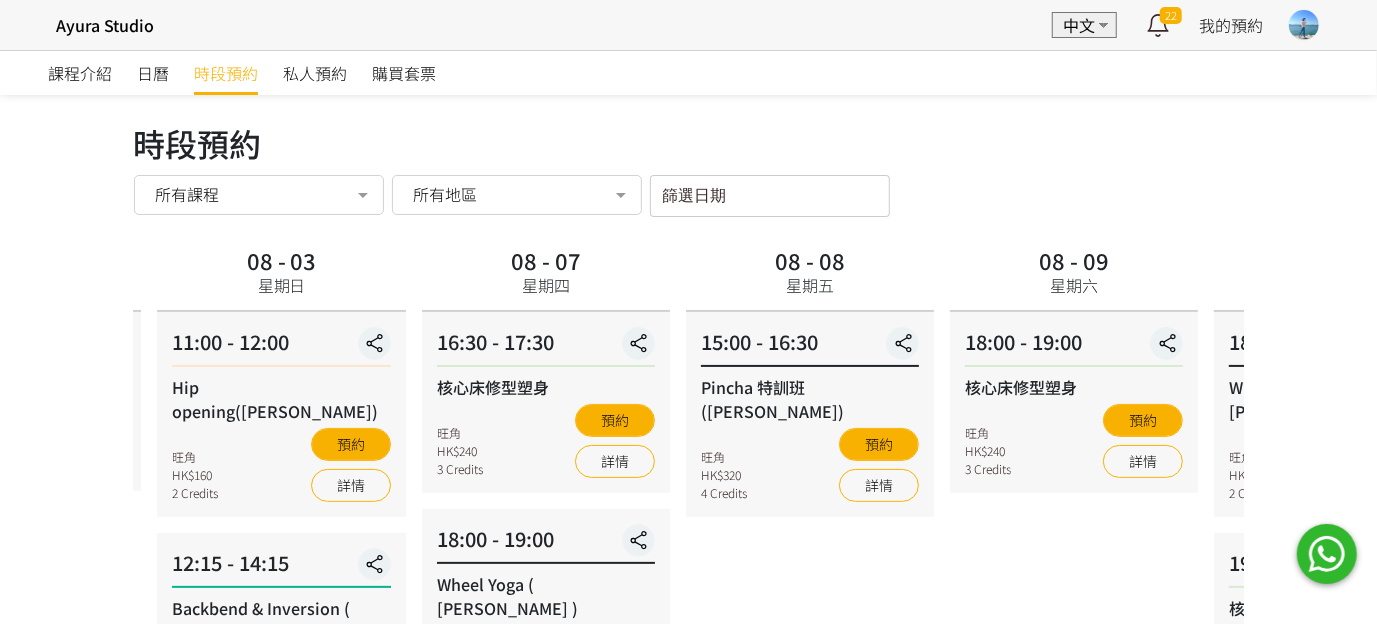 click on "08 -
03
星期日" at bounding box center [281, 276] 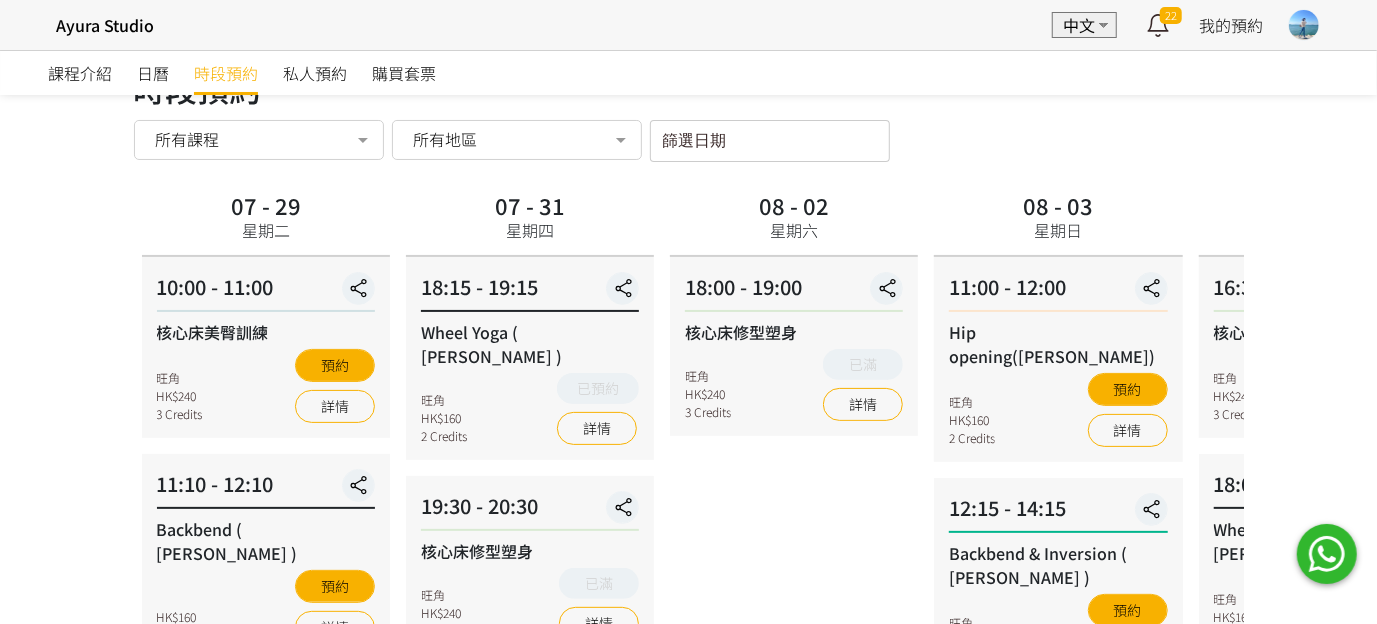 scroll, scrollTop: 99, scrollLeft: 0, axis: vertical 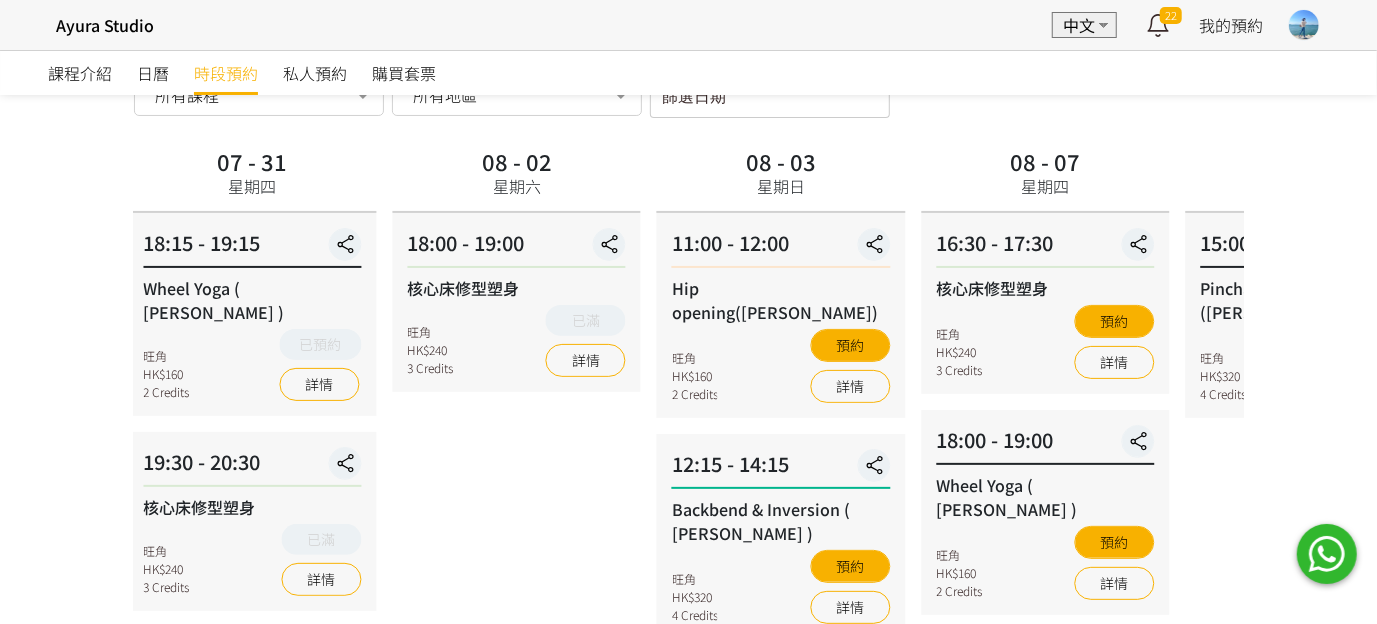 click on "課程介紹   日曆   時段預約   私人預約   購買套票
時段預約
時段預約
所有課程         所有課程   核心床美臀訓練   Backbend ( [PERSON_NAME] )   核心床修型塑身   Vinyasa Flow ( [PERSON_NAME] )   Wheel Yoga ( [PERSON_NAME] )   Hip opening([PERSON_NAME])   Backbend & Inversion ( [PERSON_NAME] )   Pincha 特訓班([PERSON_NAME])     No elements found. Consider changing the search query.   List is empty.                  所有地區         所有地區   [STREET_ADDRESS]E   待定     No elements found. Consider changing the search query.   List is empty.
篩選日期
[DATE]
Sun
Mon
Tue
Wed
Thu
Fri
Sat
1
2
3
4
5
6" at bounding box center [688, 547] 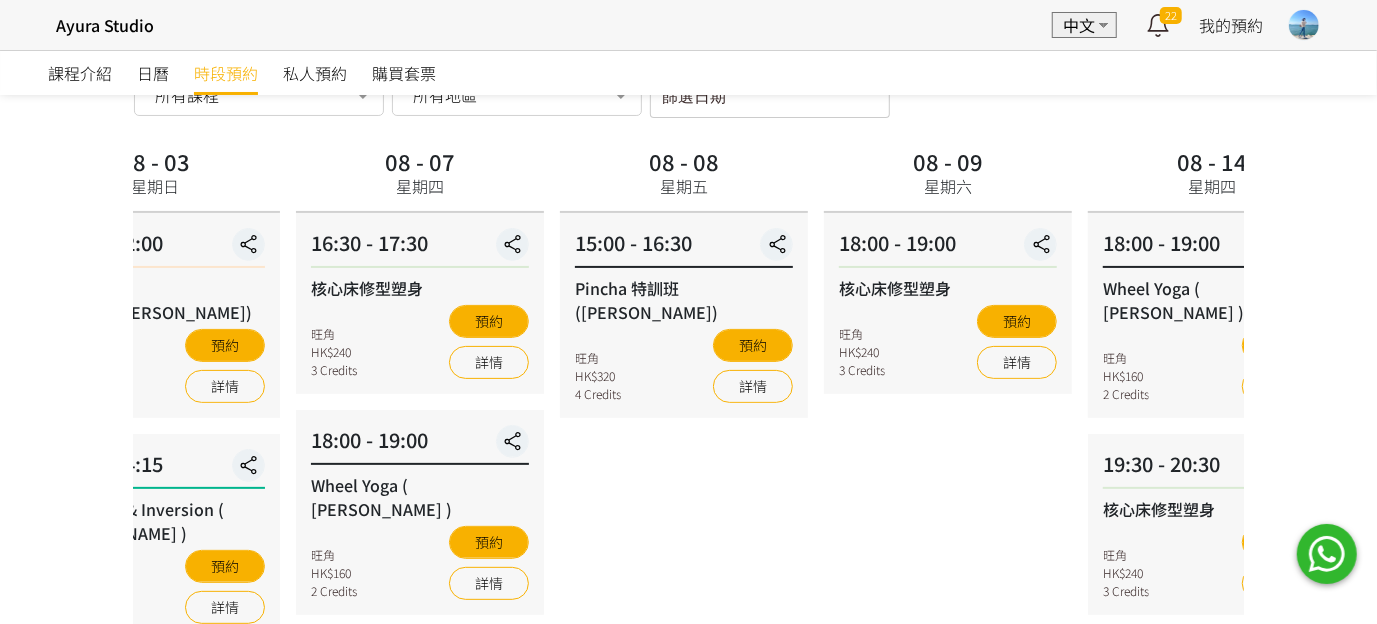 click on "08 -
08
星期五
15:00 - 16:30
Pincha 特訓班(Natalie)
旺角
HK$320
4 Credits
預約
詳情" at bounding box center (684, 586) 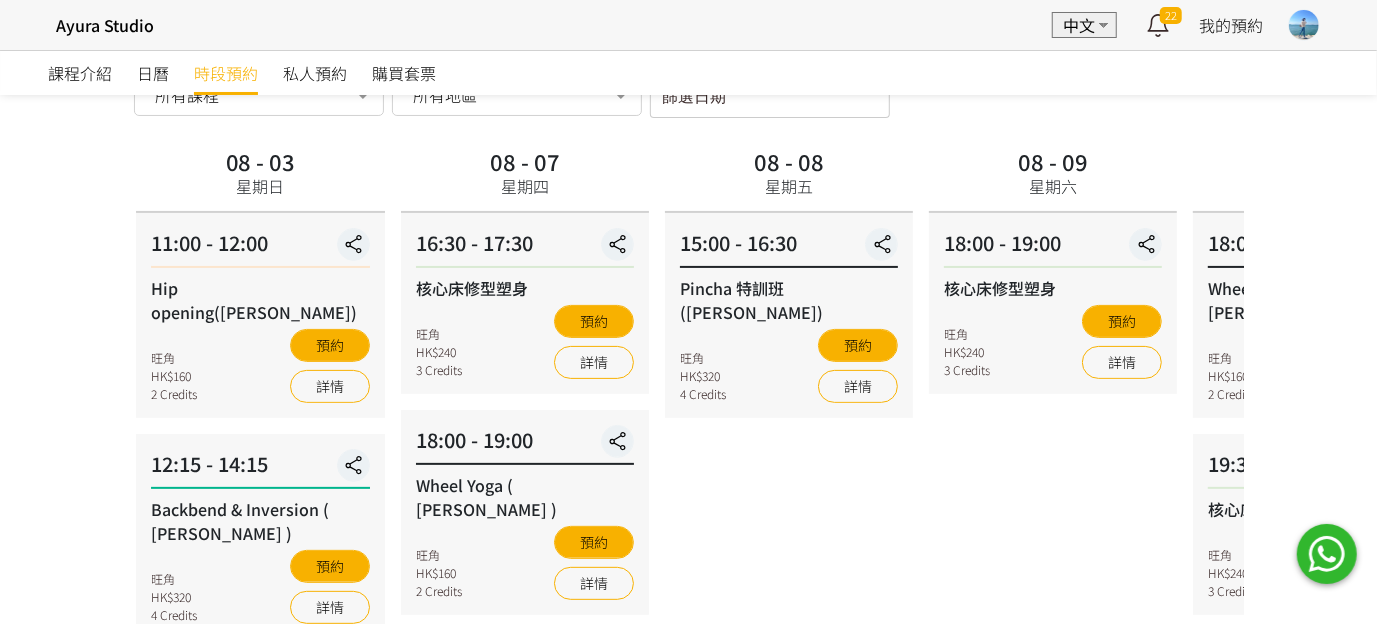 click on "08 -
09
星期六
18:00 - 19:00
核心床修型塑身
旺角
HK$240
3 Credits
預約
詳情" at bounding box center [1053, 586] 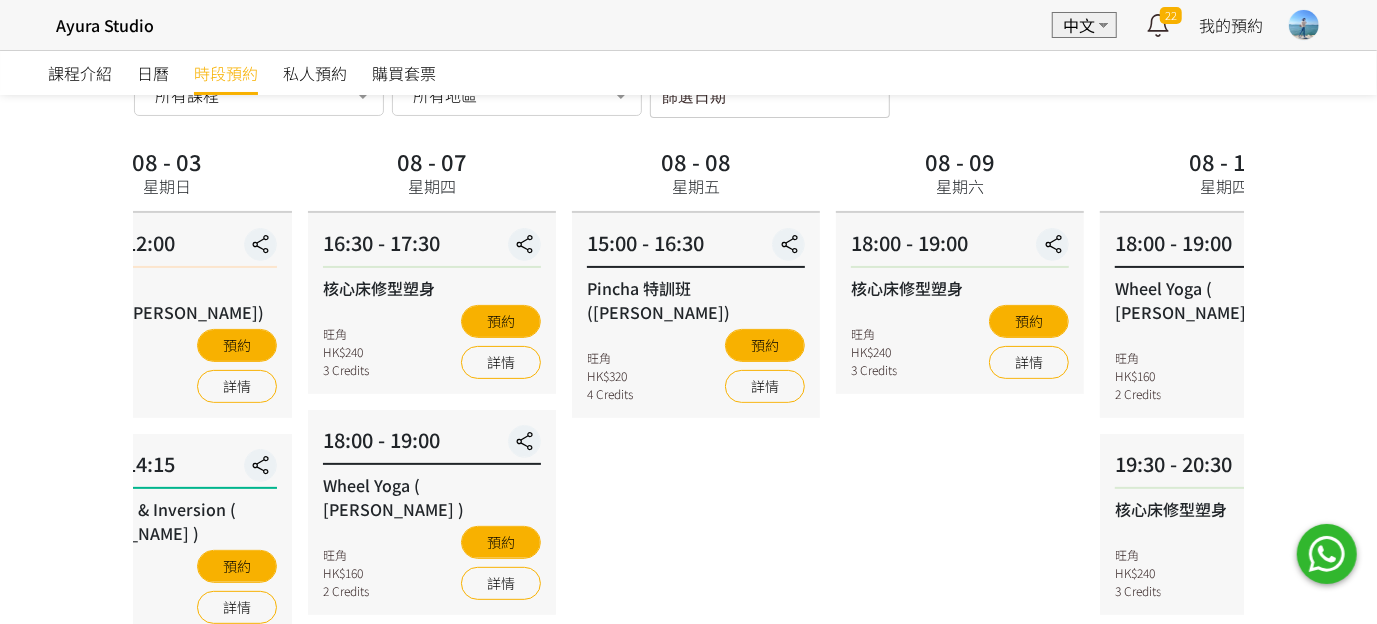 click on "08 -
09
星期六
18:00 - 19:00
核心床修型塑身
旺角
HK$240
3 Credits
預約
詳情" at bounding box center (960, 586) 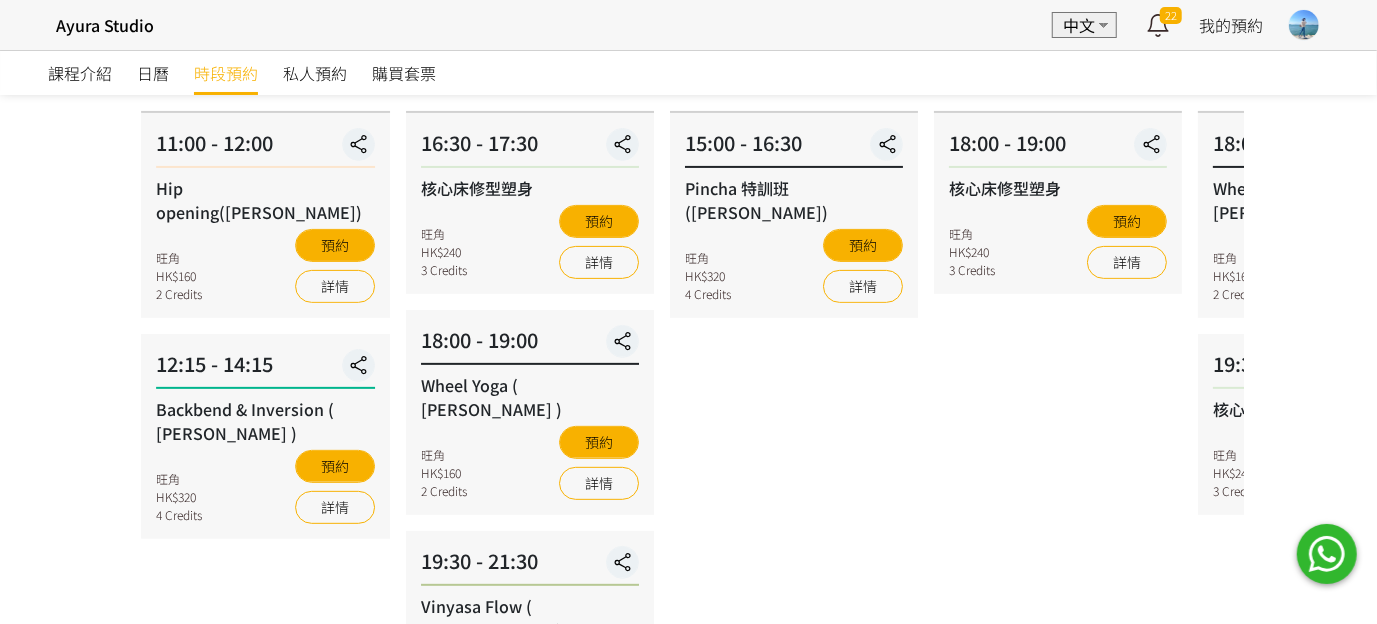 scroll, scrollTop: 99, scrollLeft: 0, axis: vertical 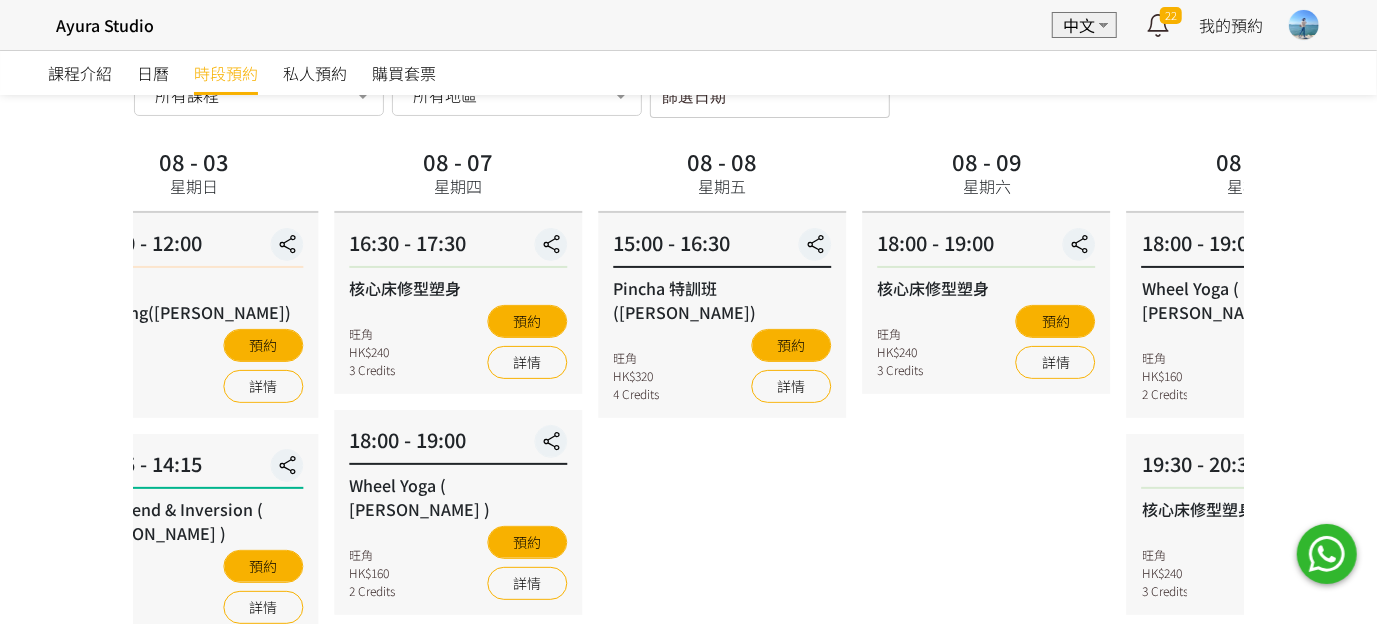 click on "08 -
08
星期五
15:00 - 16:30
Pincha 特訓班(Natalie)
旺角
HK$320
4 Credits
預約
詳情" at bounding box center [722, 586] 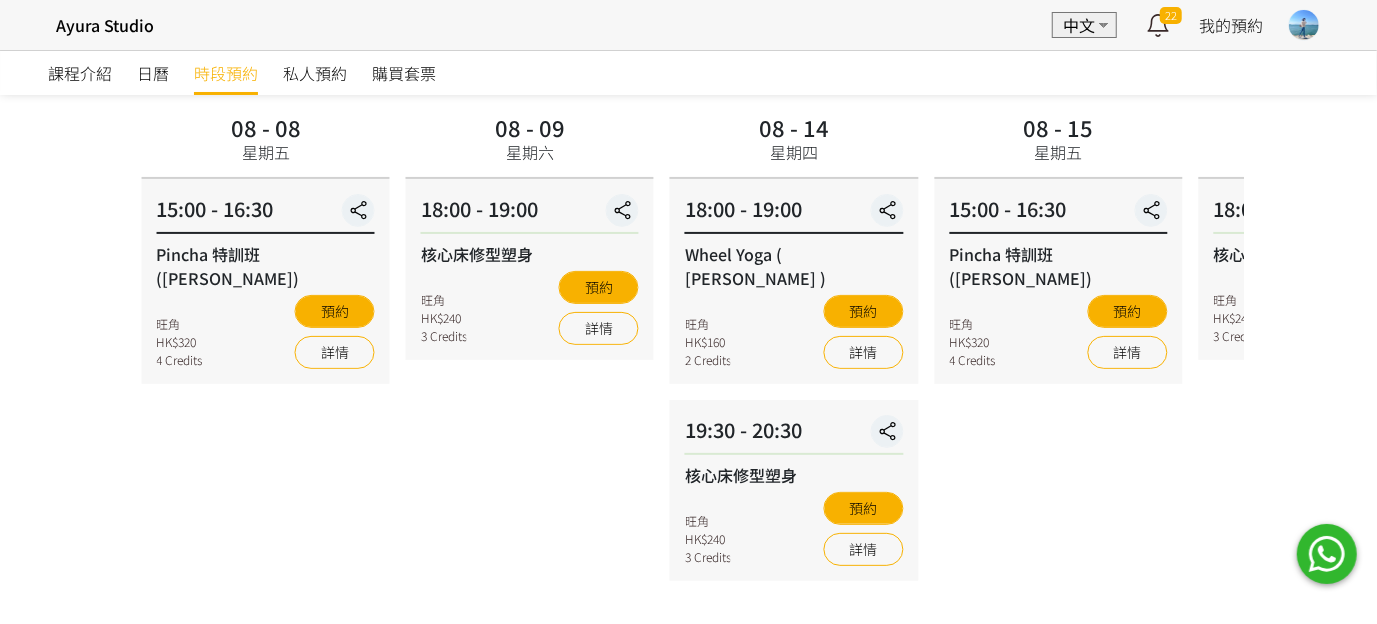 scroll, scrollTop: 99, scrollLeft: 0, axis: vertical 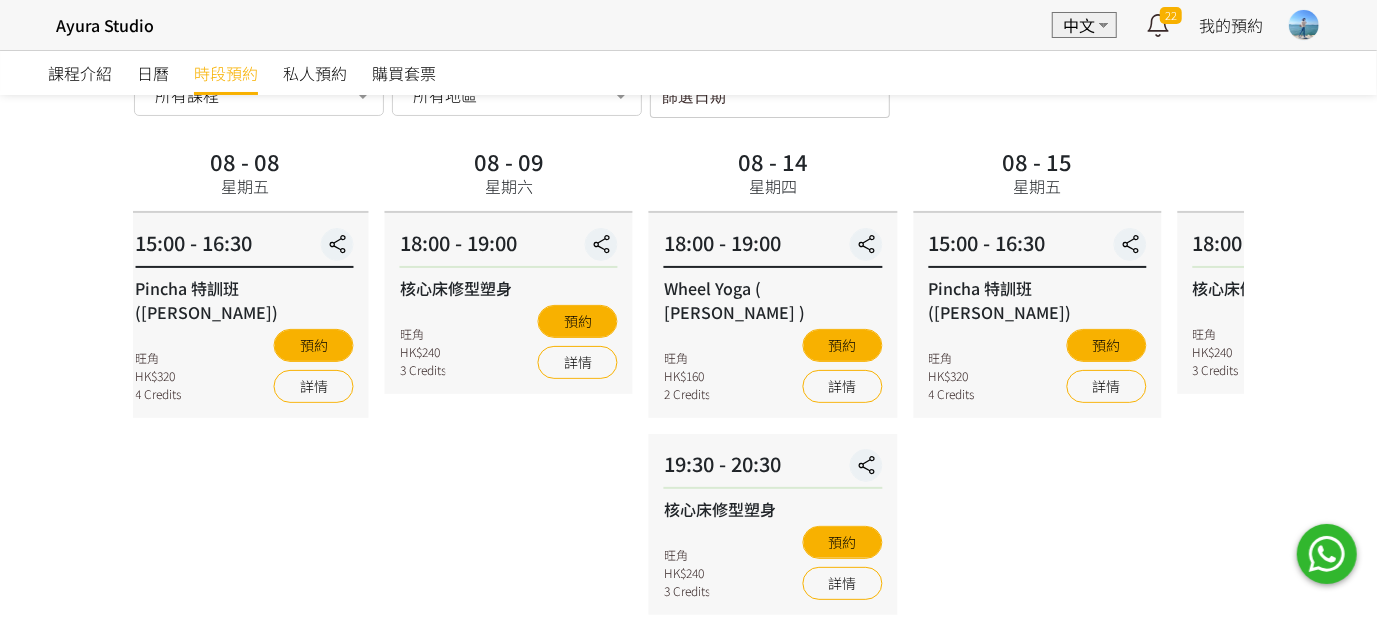 click on "08 -
15
星期五
15:00 - 16:30
Pincha 特訓班([PERSON_NAME])
旺角
HK$320
4 Credits
預約
詳情" at bounding box center [1037, 586] 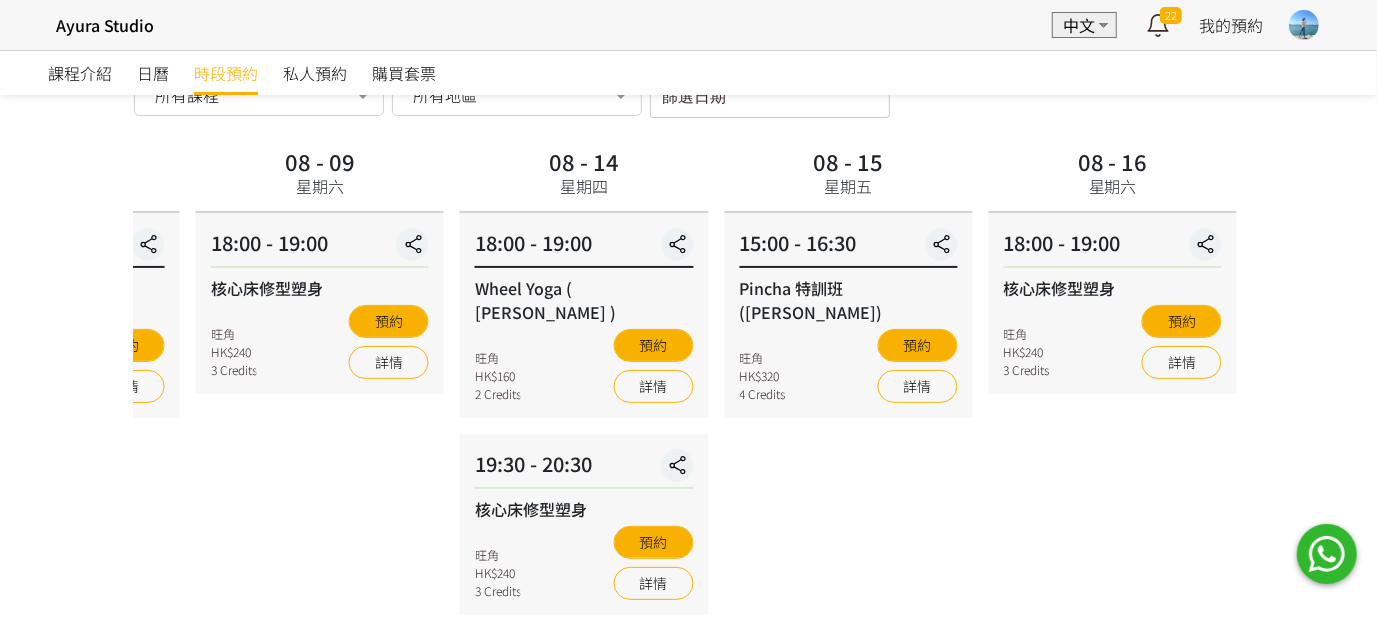 click on "08 -
15
星期五
15:00 - 16:30
Pincha 特訓班([PERSON_NAME])
旺角
HK$320
4 Credits
預約
詳情" at bounding box center [848, 586] 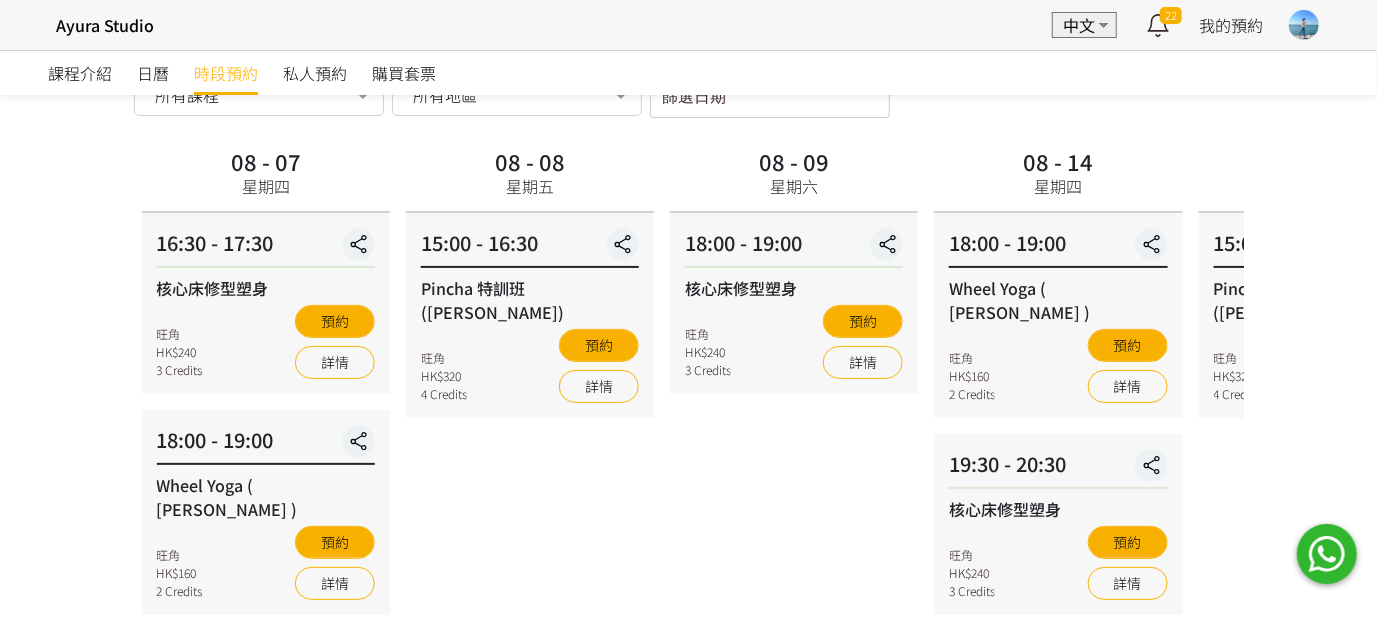 click on "08 -
08
星期五
15:00 - 16:30
Pincha 特訓班(Natalie)
旺角
HK$320
4 Credits
預約
詳情" at bounding box center [530, 586] 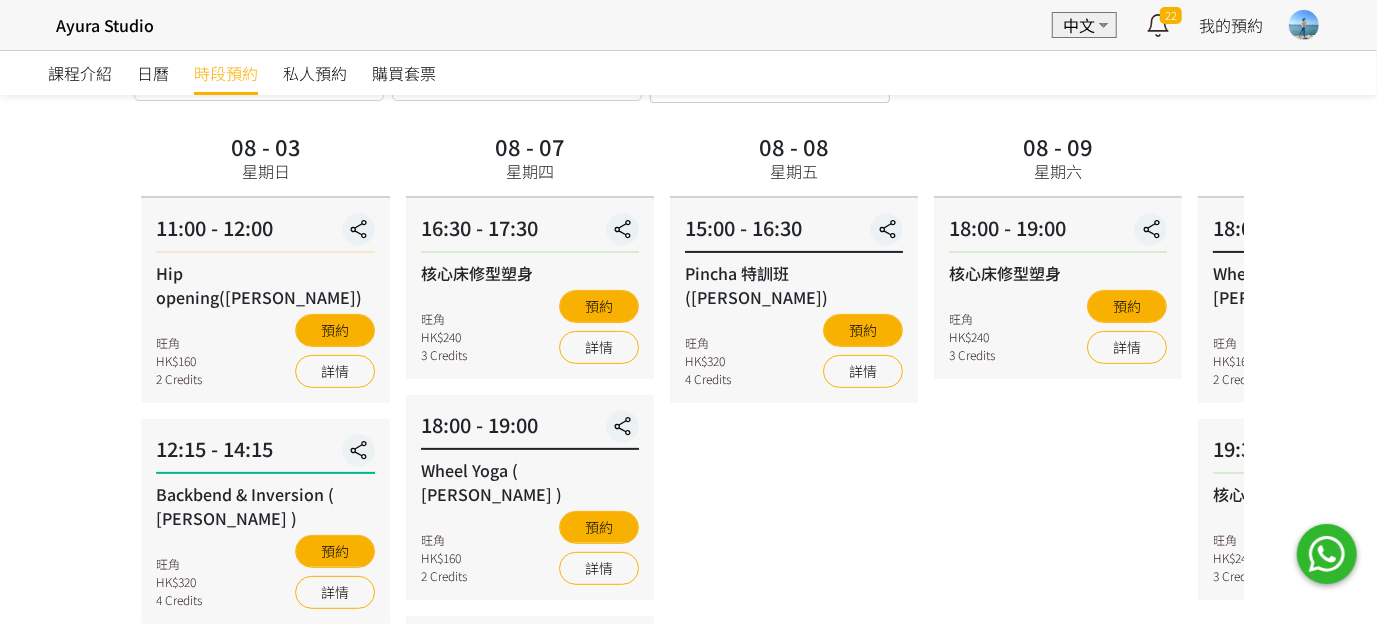 scroll, scrollTop: 299, scrollLeft: 0, axis: vertical 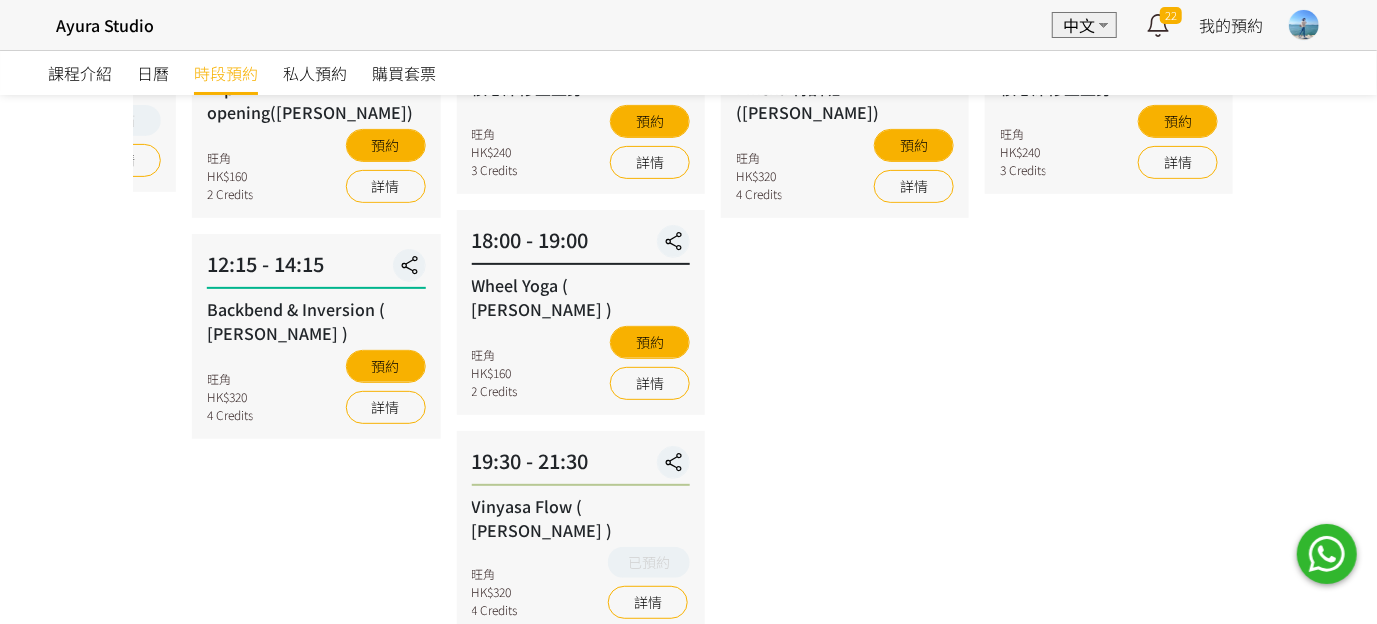 click on "08 -
08
星期五
15:00 - 16:30
Pincha 特訓班(Natalie)
旺角
HK$320
4 Credits
預約
詳情" at bounding box center [845, 386] 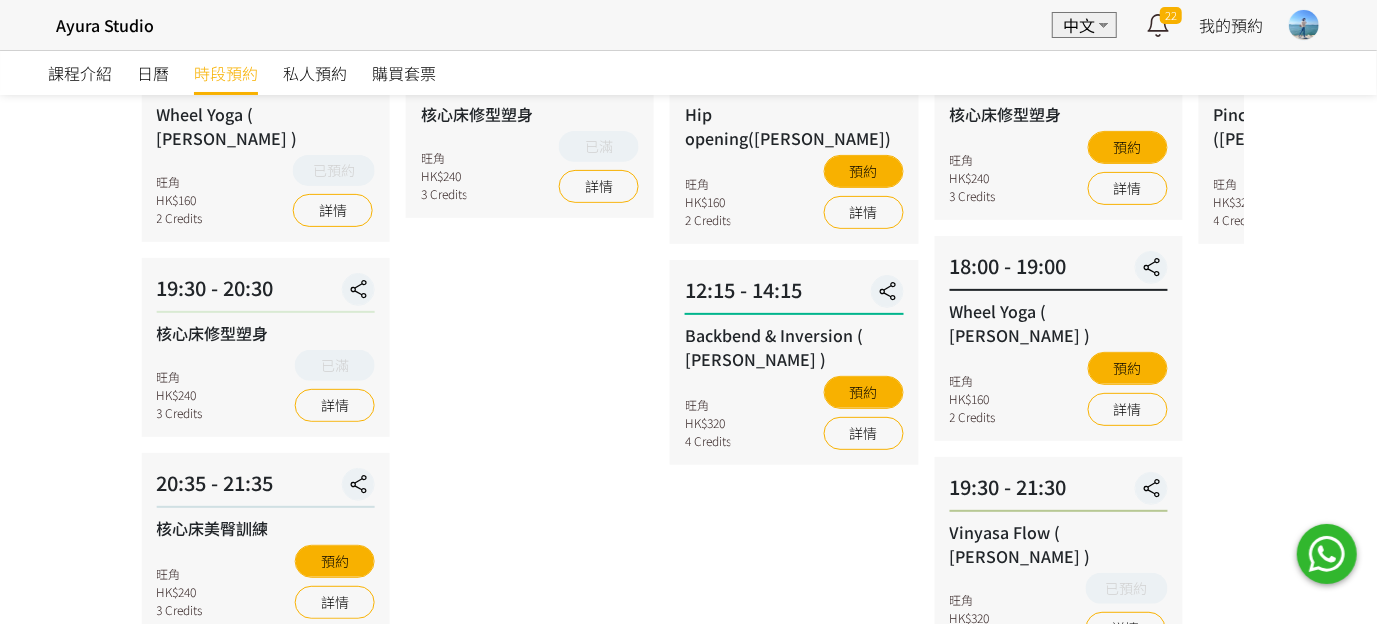 scroll, scrollTop: 199, scrollLeft: 0, axis: vertical 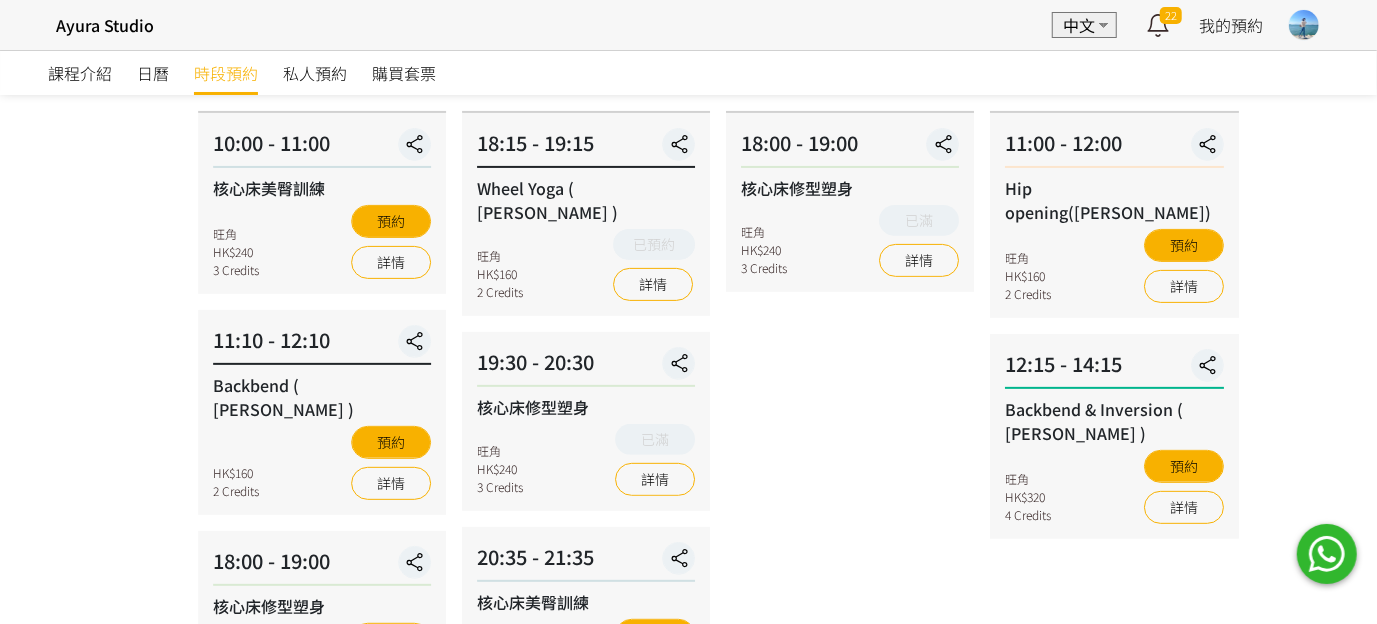 click on "08 -
02
星期六
18:00 - 19:00
核心床修型塑身
旺角
HK$240
3 Credits
已滿
詳情" at bounding box center (850, 486) 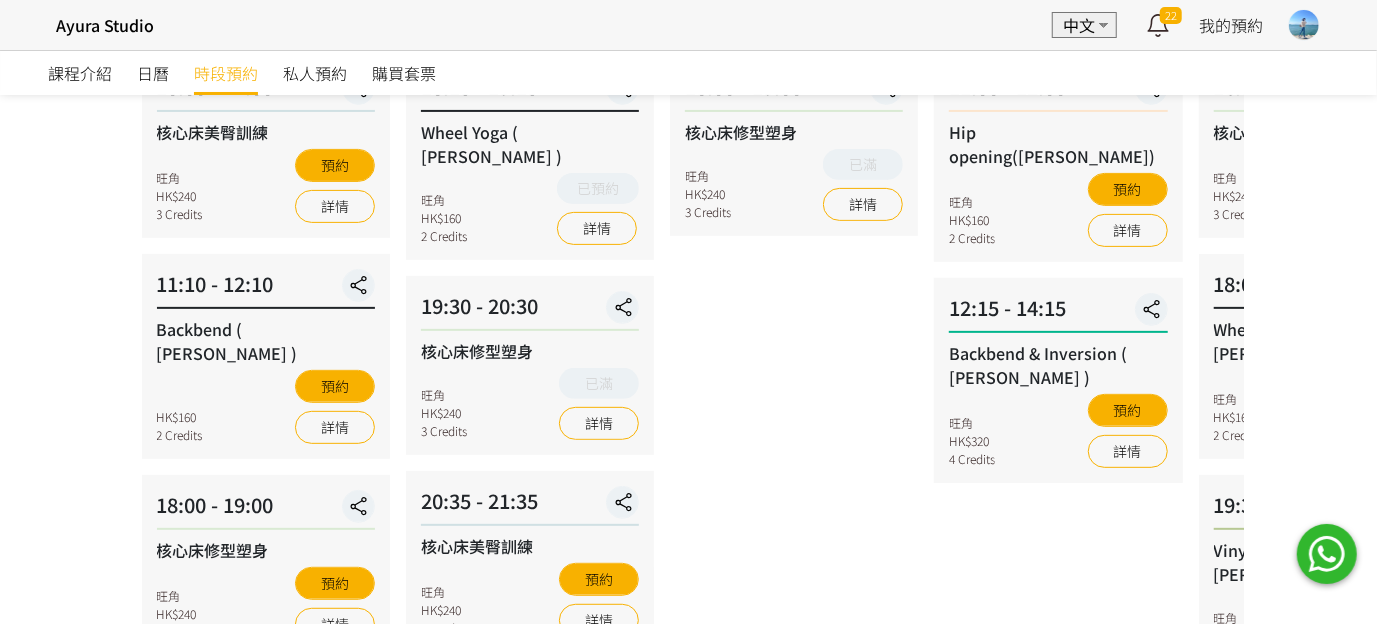 scroll, scrollTop: 0, scrollLeft: 0, axis: both 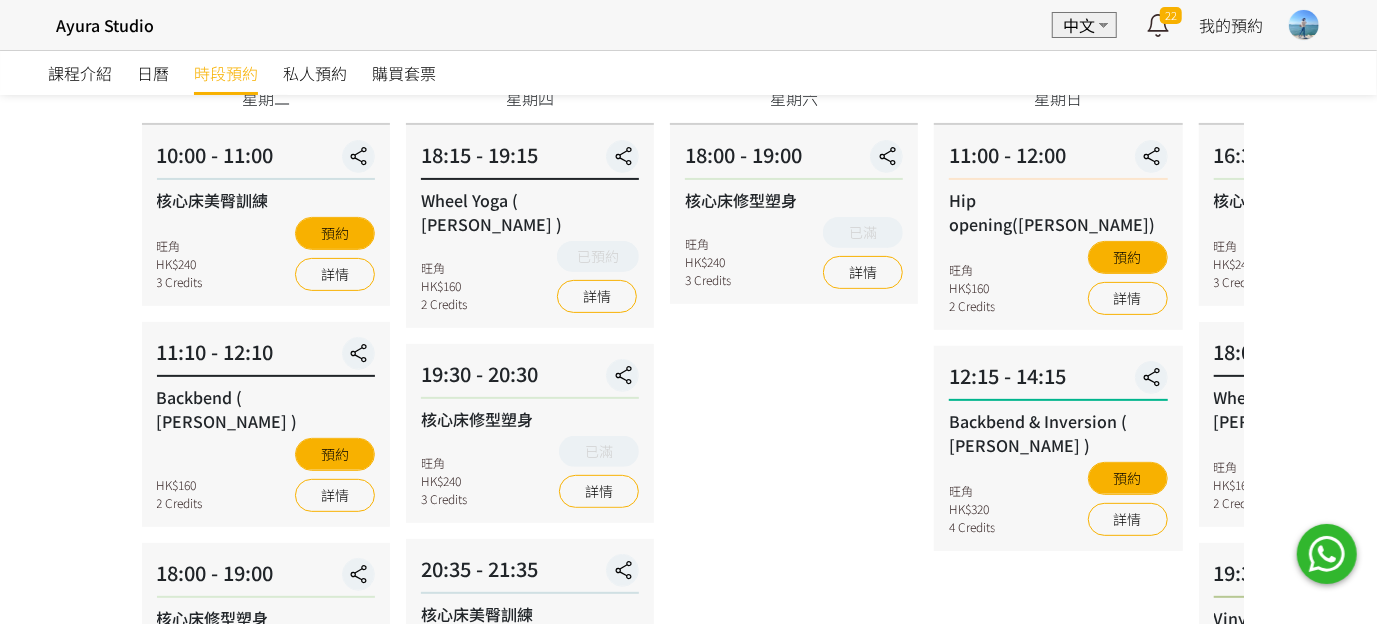 click on "08 -
02
星期六
18:00 - 19:00
核心床修型塑身
旺角
HK$240
3 Credits
已滿
詳情" at bounding box center [794, 498] 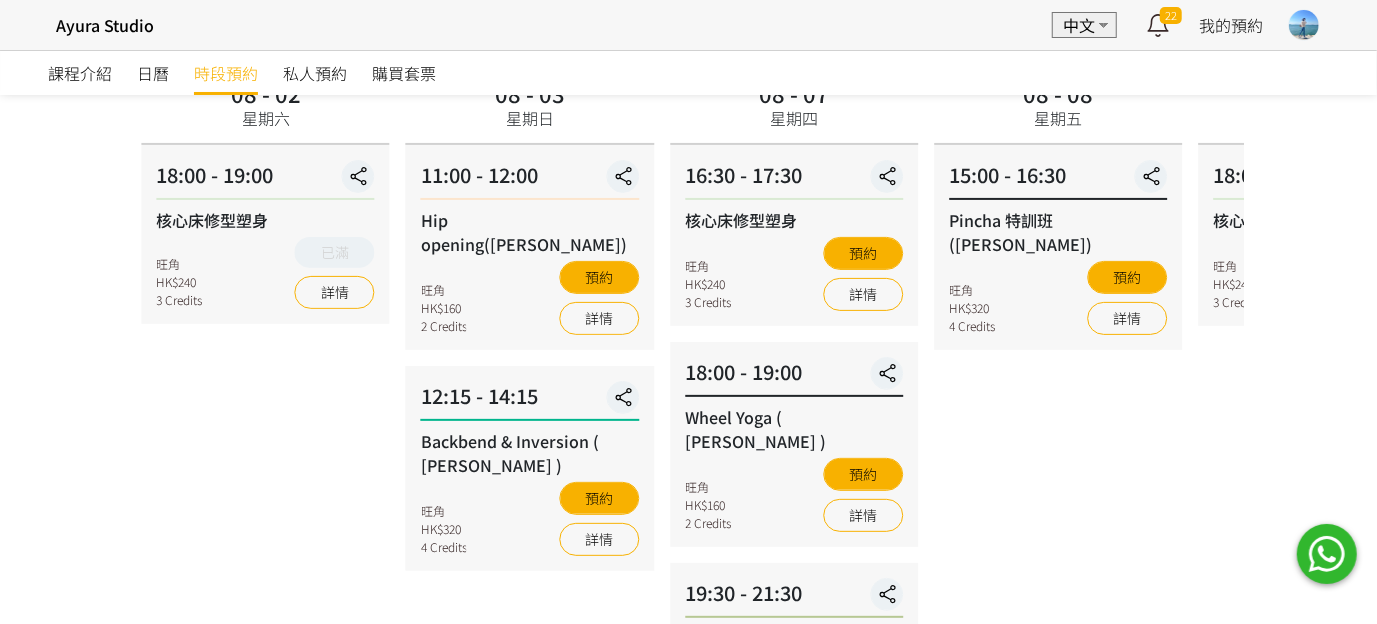 scroll, scrollTop: 199, scrollLeft: 0, axis: vertical 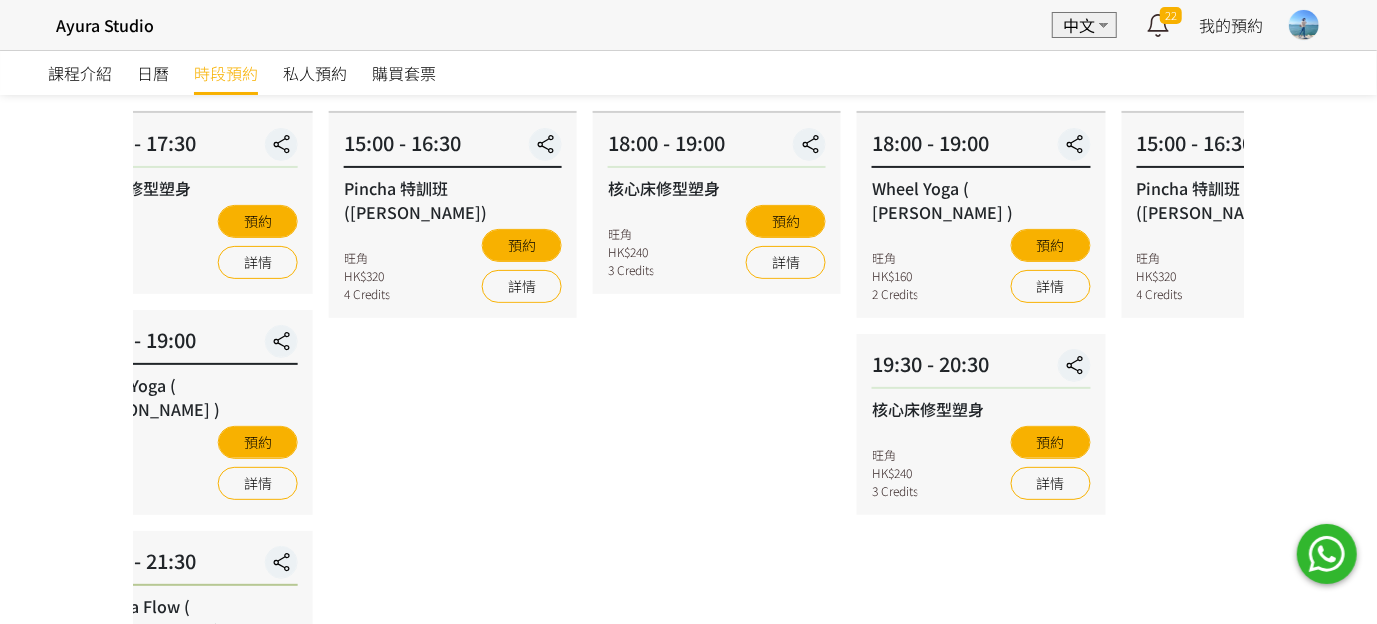 click on "08 -
08
星期五
15:00 - 16:30
Pincha 特訓班(Natalie)
旺角
HK$320
4 Credits
預約
詳情" at bounding box center [453, 486] 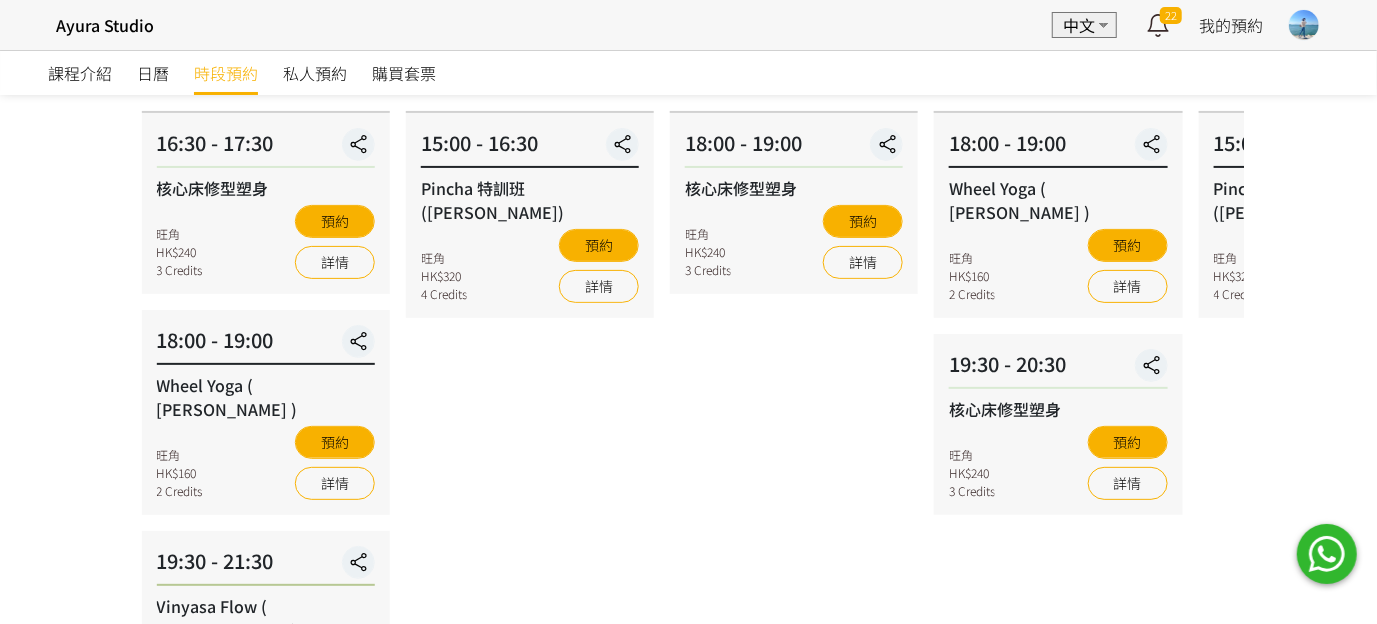 scroll, scrollTop: 99, scrollLeft: 0, axis: vertical 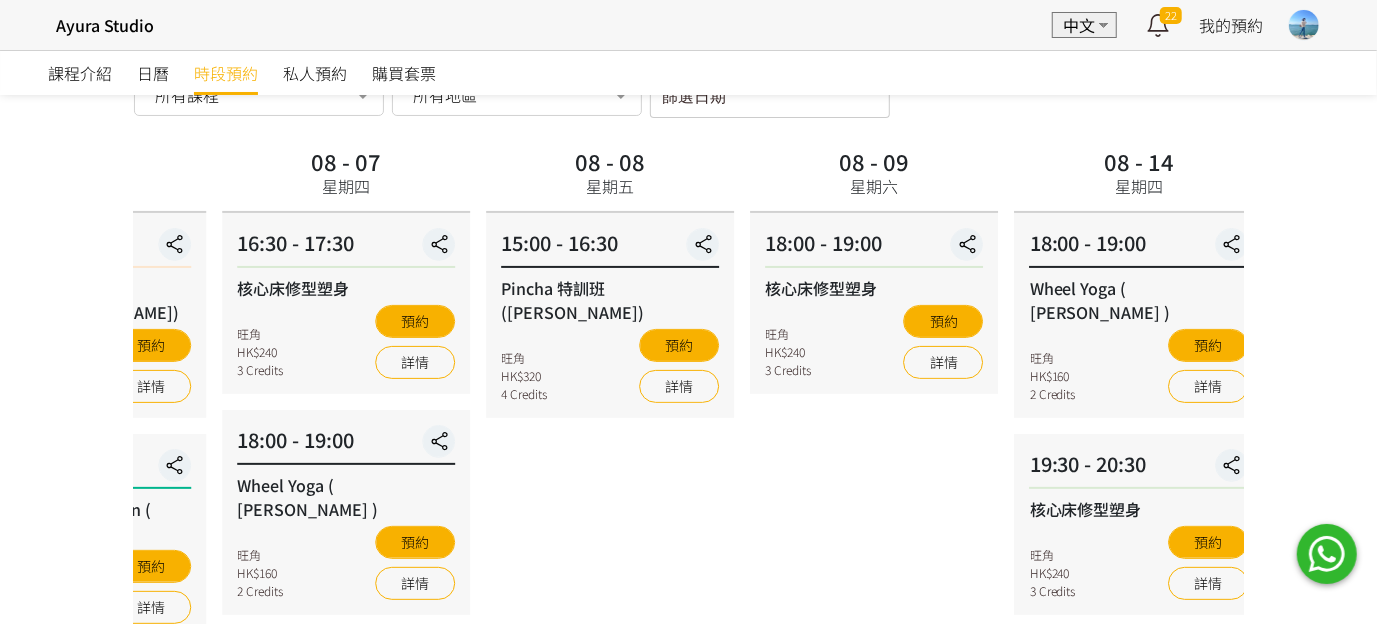 click on "08 -
08
星期五
15:00 - 16:30
Pincha 特訓班(Natalie)
旺角
HK$320
4 Credits
預約
詳情" at bounding box center [610, 586] 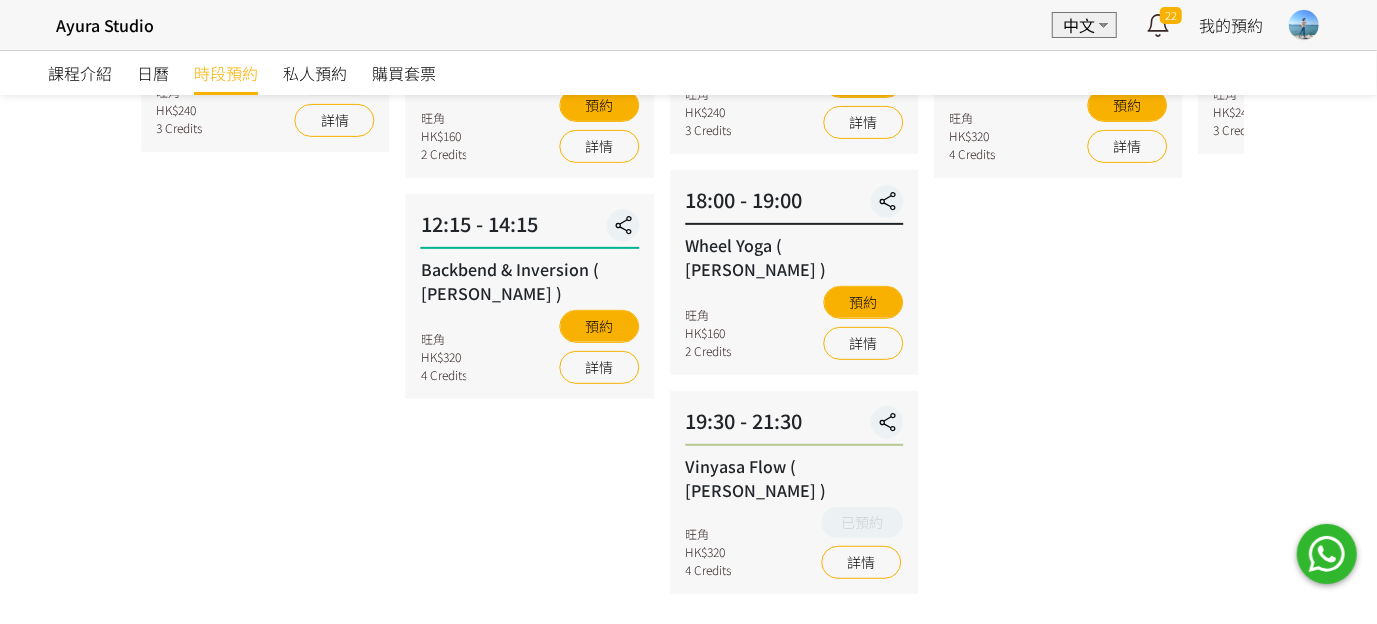 scroll, scrollTop: 199, scrollLeft: 0, axis: vertical 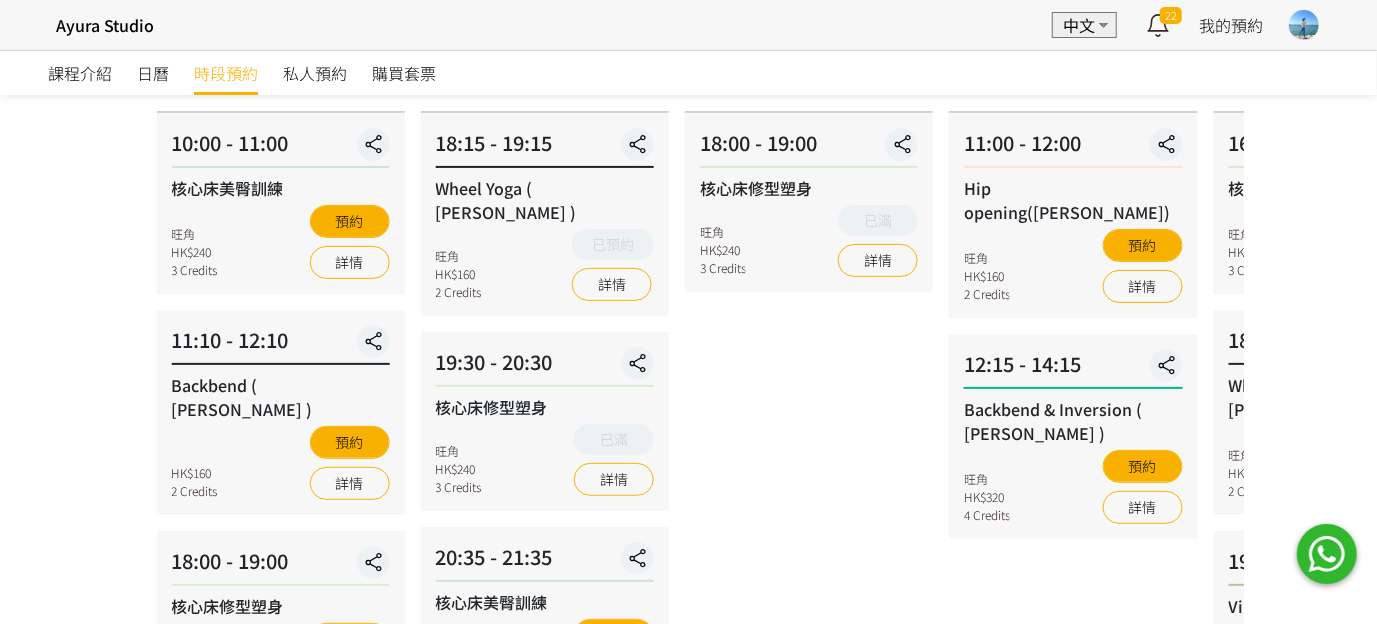 click on "08 -
02
星期六
18:00 - 19:00
核心床修型塑身
旺角
HK$240
3 Credits
已滿
詳情" at bounding box center [809, 486] 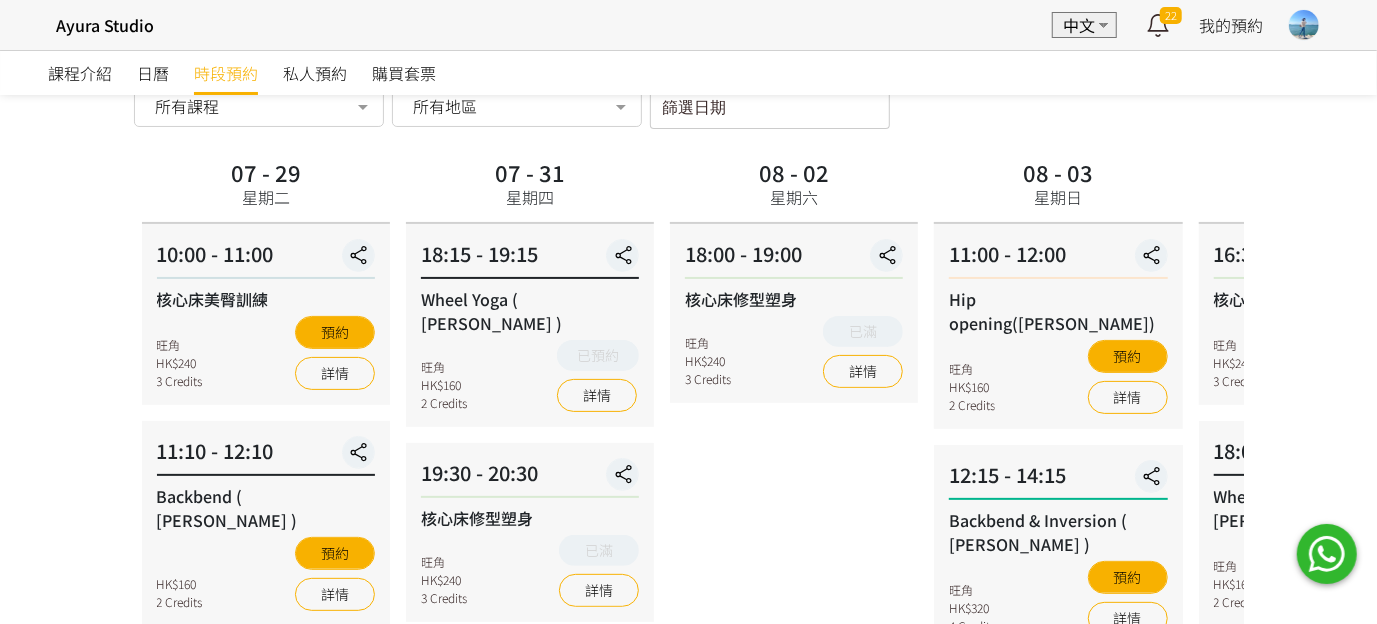 scroll, scrollTop: 87, scrollLeft: 0, axis: vertical 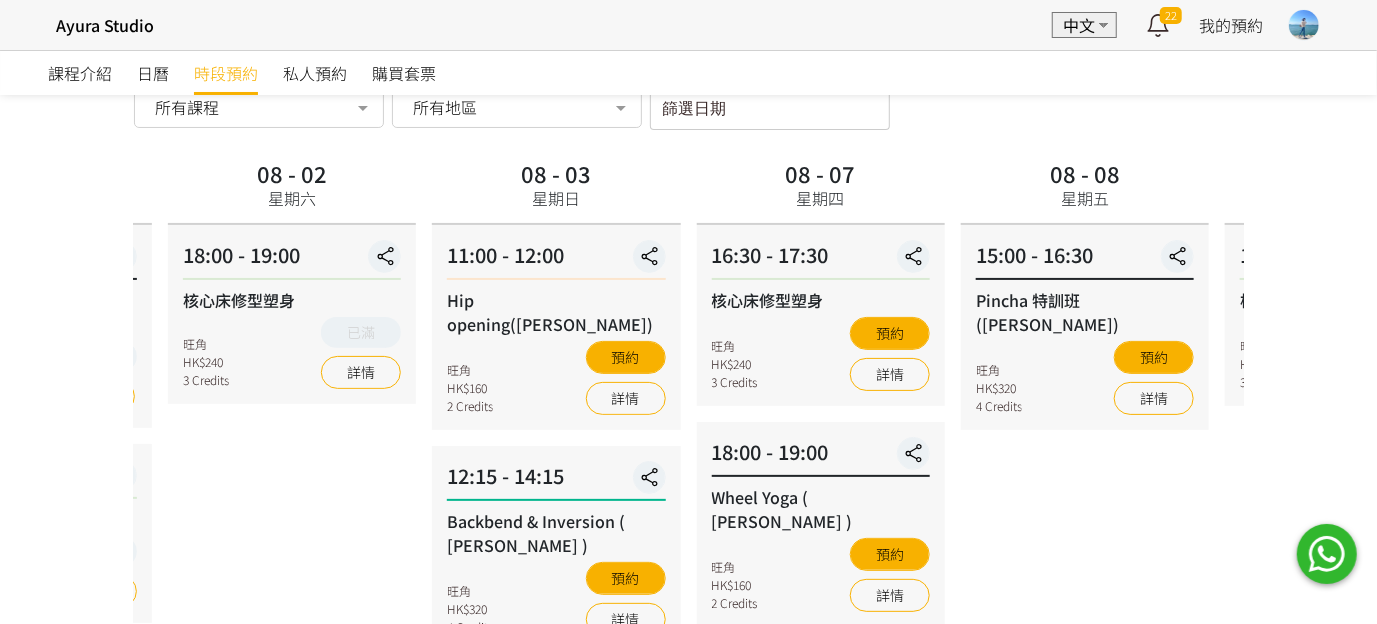click on "11:00 - 12:00
Hip opening([PERSON_NAME])
旺角
HK$160
2 Credits
預約
詳情" at bounding box center [556, 327] 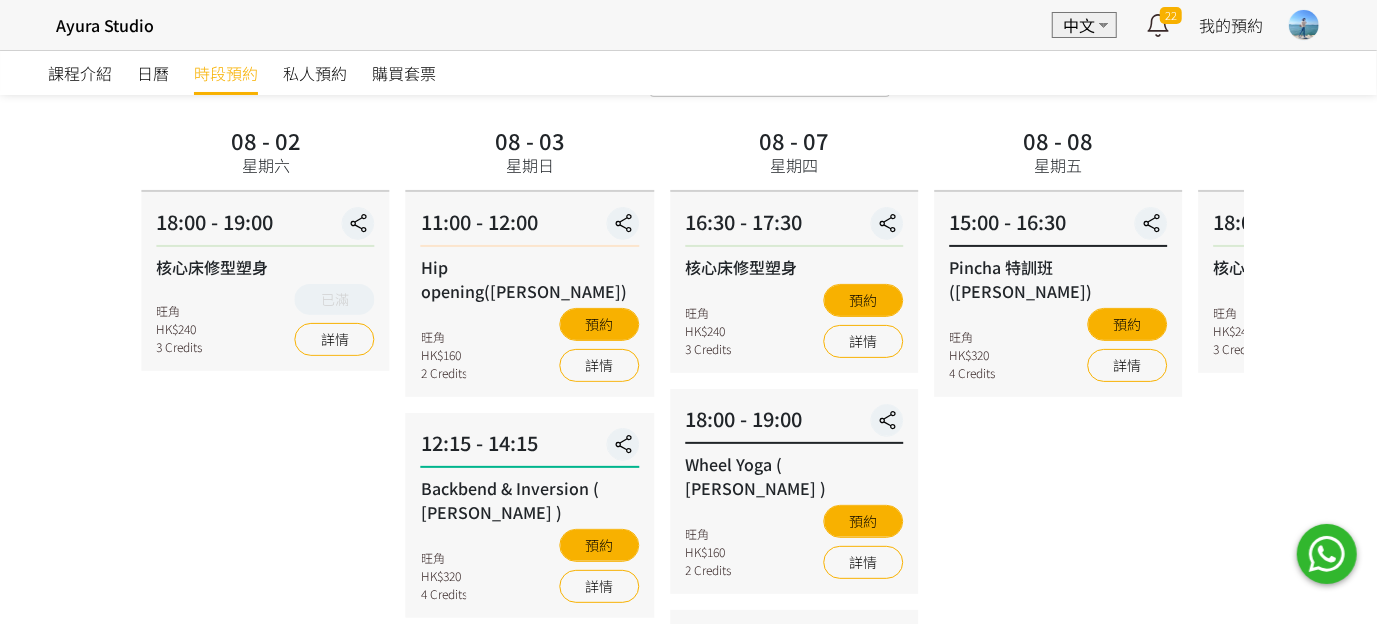 scroll, scrollTop: 87, scrollLeft: 0, axis: vertical 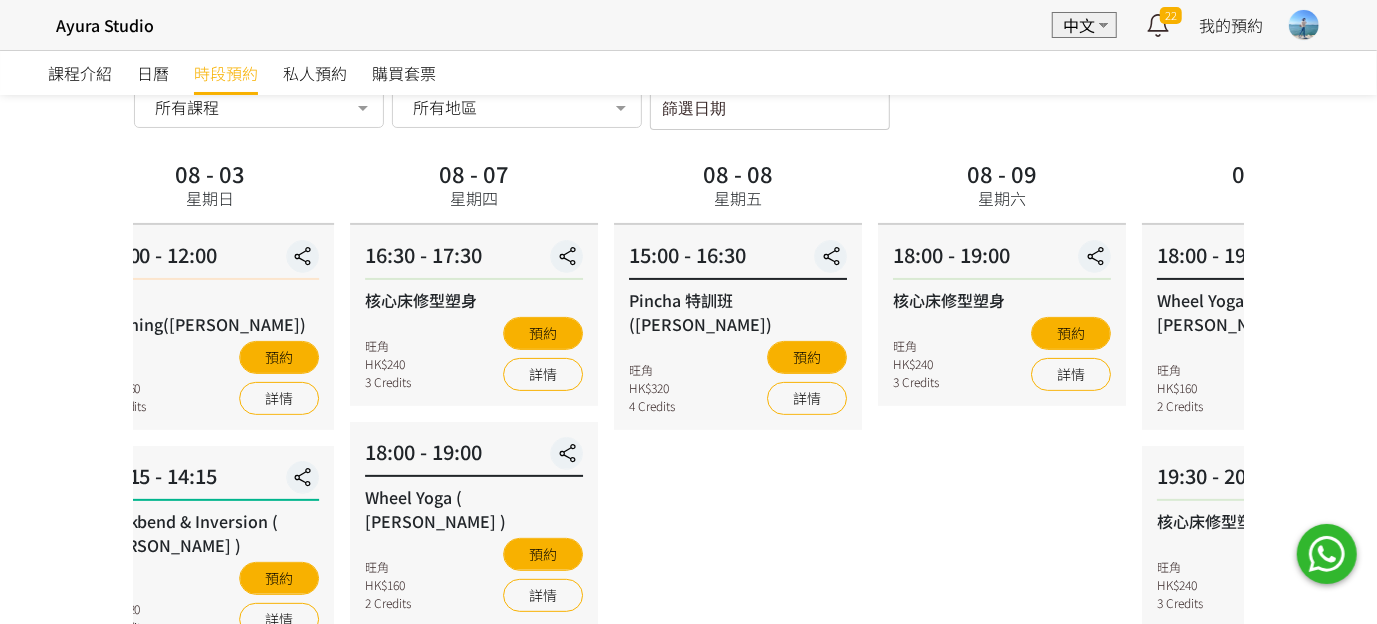 click on "15:00 - 16:30" at bounding box center [738, 260] 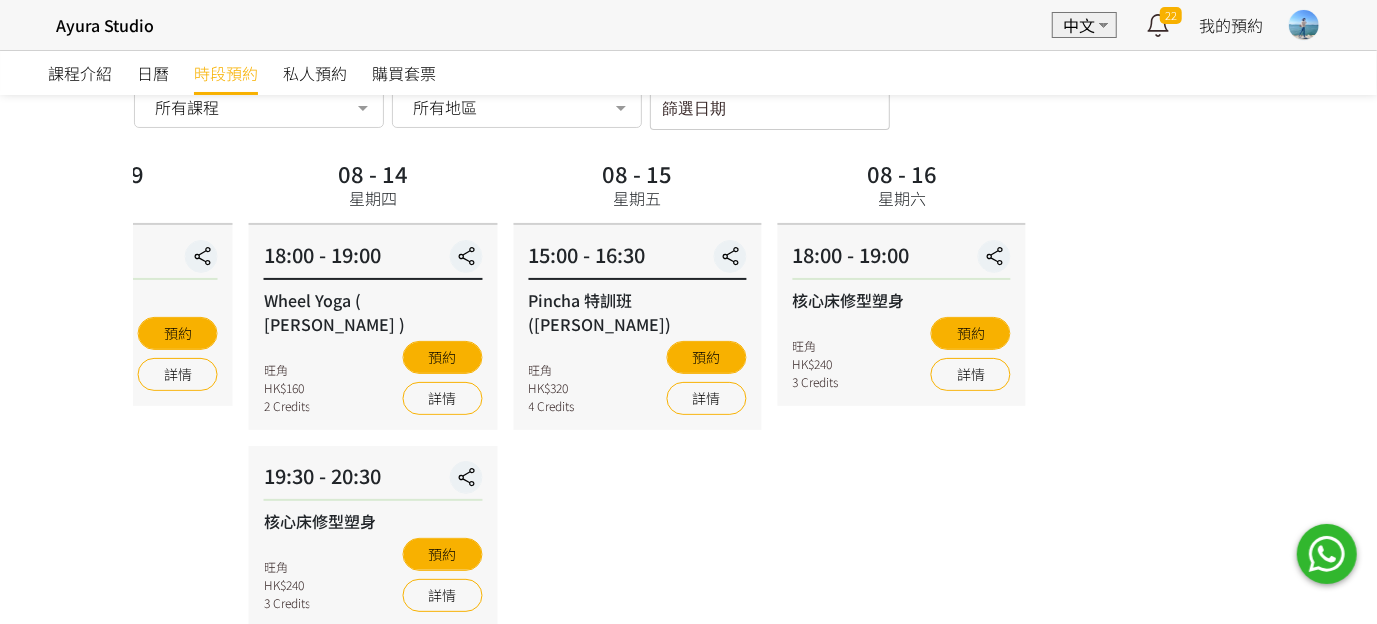 click on "07 -
29
星期二
10:00 - 11:00
核心床美臀訓練
旺角
HK$240
3 Credits
預約
詳情
11:10 - 12:10
Backbend ( [PERSON_NAME] )       HK$160
2 Credits
預約
詳情
18:00 - 19:00
核心床修型塑身
旺角
HK$240
3 Credits
預約
詳情
19:30 - 21:30
Vinyasa Flow ( [PERSON_NAME] )
旺角
HK$320
4 Credits
已預約
詳情
07 -
31
星期四
18:15 - 19:15
Wheel Yoga ( [PERSON_NAME] )
旺角
HK$160" at bounding box center (-1054, 598) 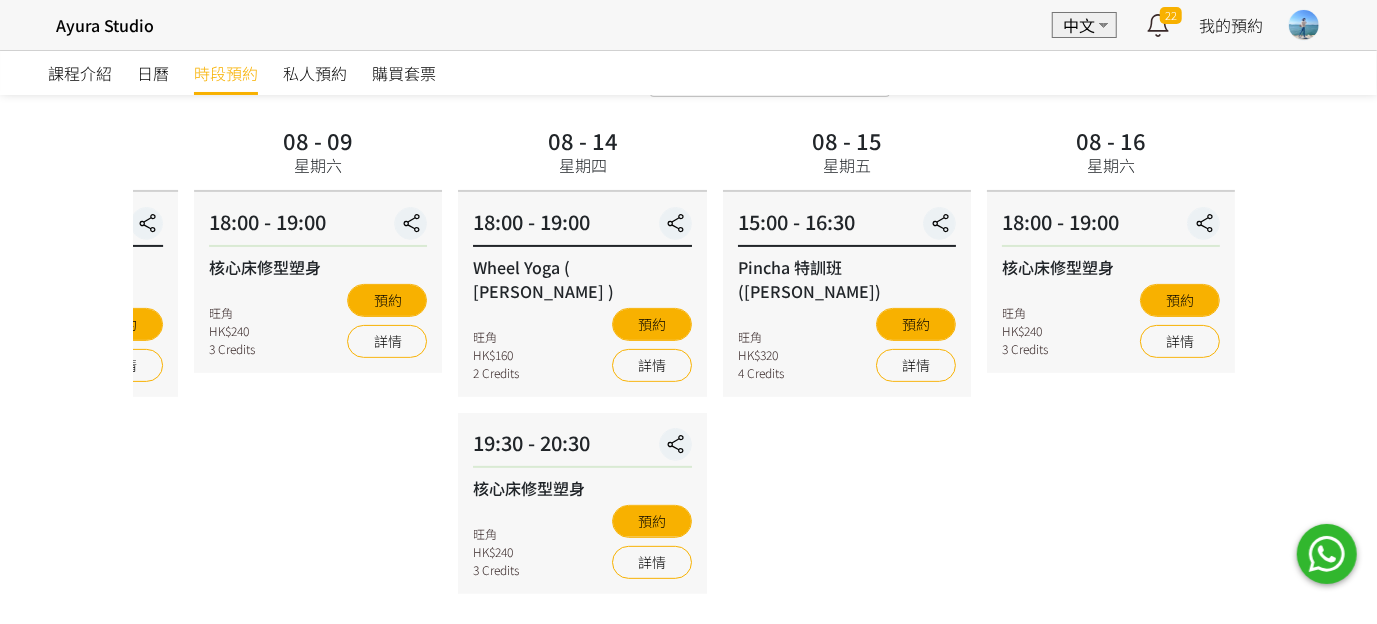 scroll, scrollTop: 87, scrollLeft: 0, axis: vertical 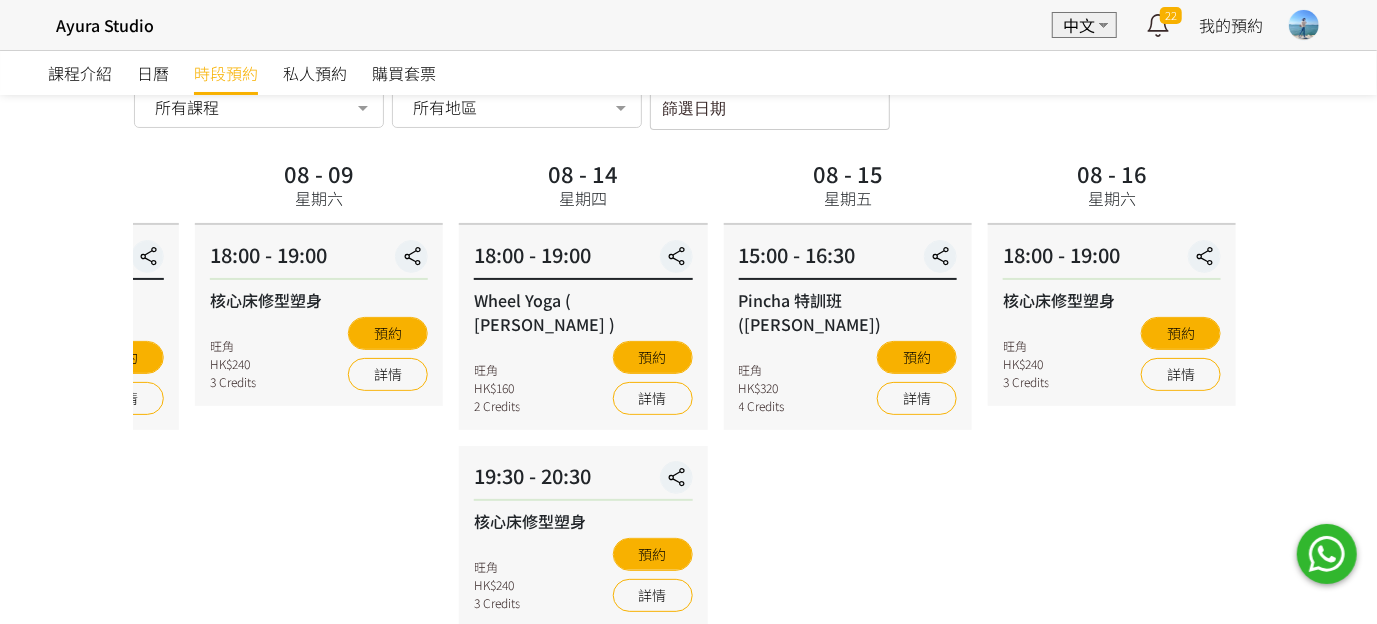 click on "課程介紹   日曆   時段預約   私人預約   購買套票
時段預約
時段預約
所有課程         所有課程   核心床美臀訓練   Backbend ( [PERSON_NAME] )   核心床修型塑身   Vinyasa Flow ( [PERSON_NAME] )   Wheel Yoga ( [PERSON_NAME] )   Hip opening([PERSON_NAME])   Backbend & Inversion ( [PERSON_NAME] )   Pincha 特訓班([PERSON_NAME])     No elements found. Consider changing the search query.   List is empty.                  所有地區         所有地區   [STREET_ADDRESS]E   待定     No elements found. Consider changing the search query.   List is empty.
篩選日期
[DATE]
Sun
Mon
Tue
Wed
Thu
Fri
Sat
1
2
3
4
5
6" at bounding box center (688, 559) 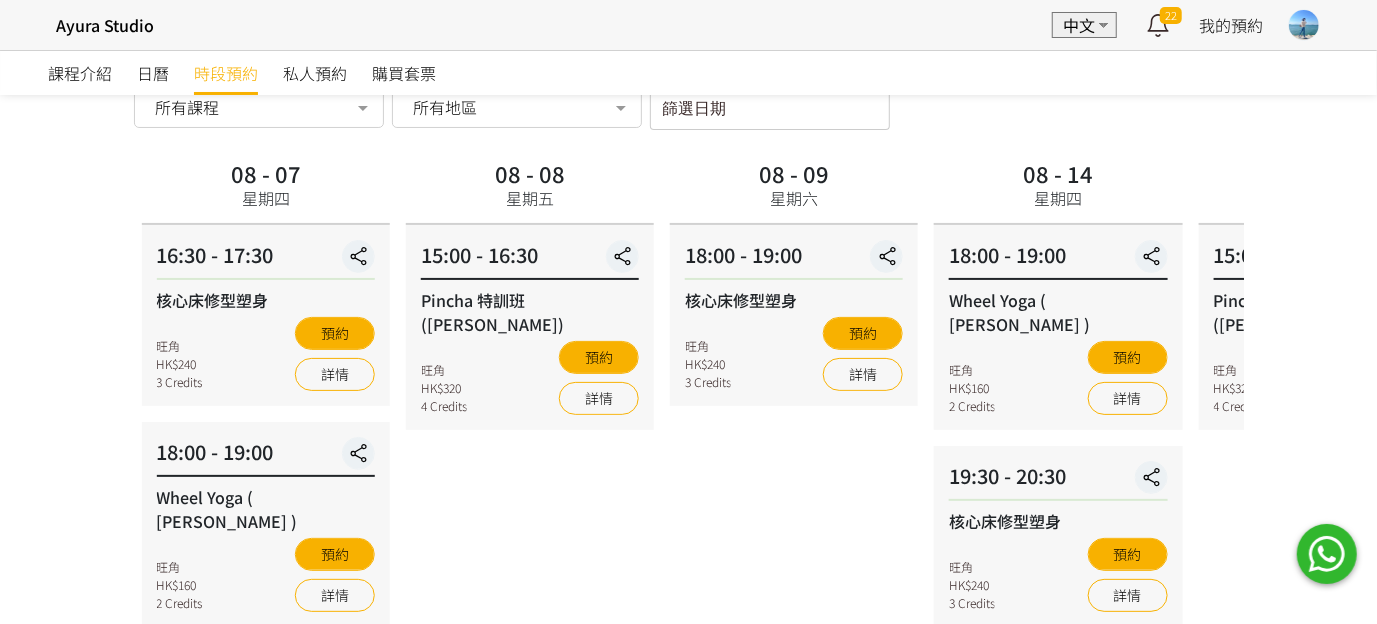 click on "08 -
08
星期五
15:00 - 16:30
Pincha 特訓班(Natalie)
旺角
HK$320
4 Credits
預約
詳情" at bounding box center [530, 598] 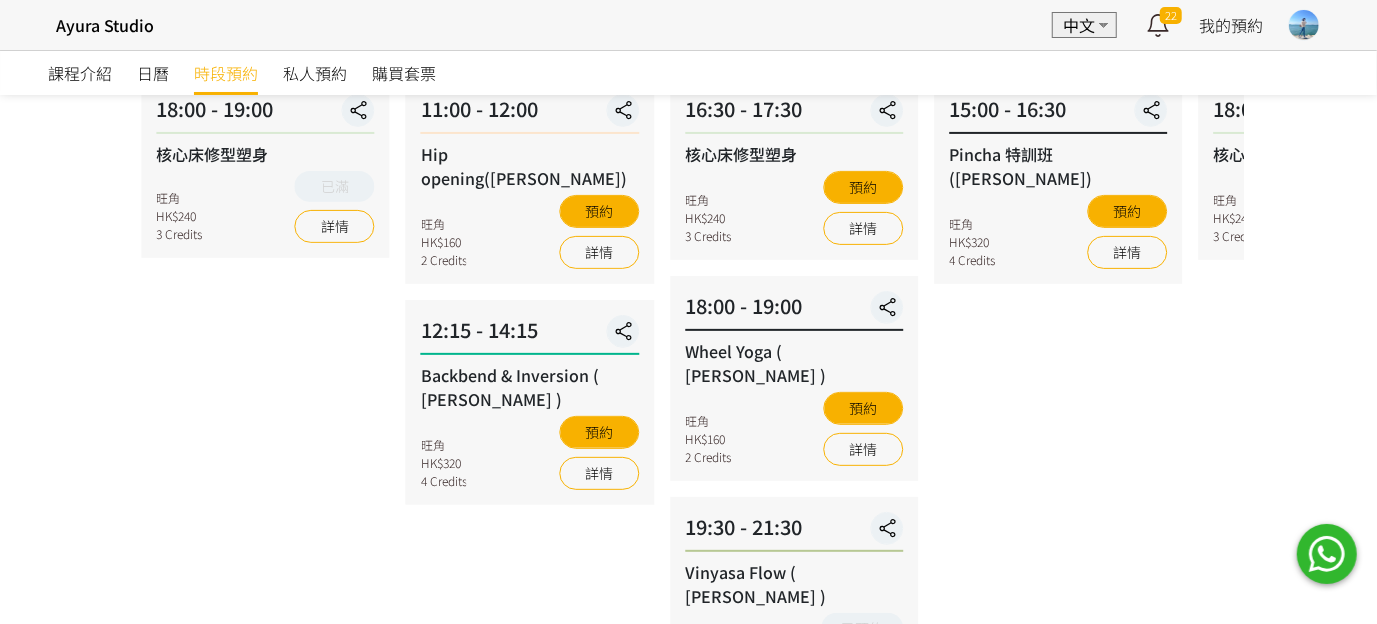 scroll, scrollTop: 187, scrollLeft: 0, axis: vertical 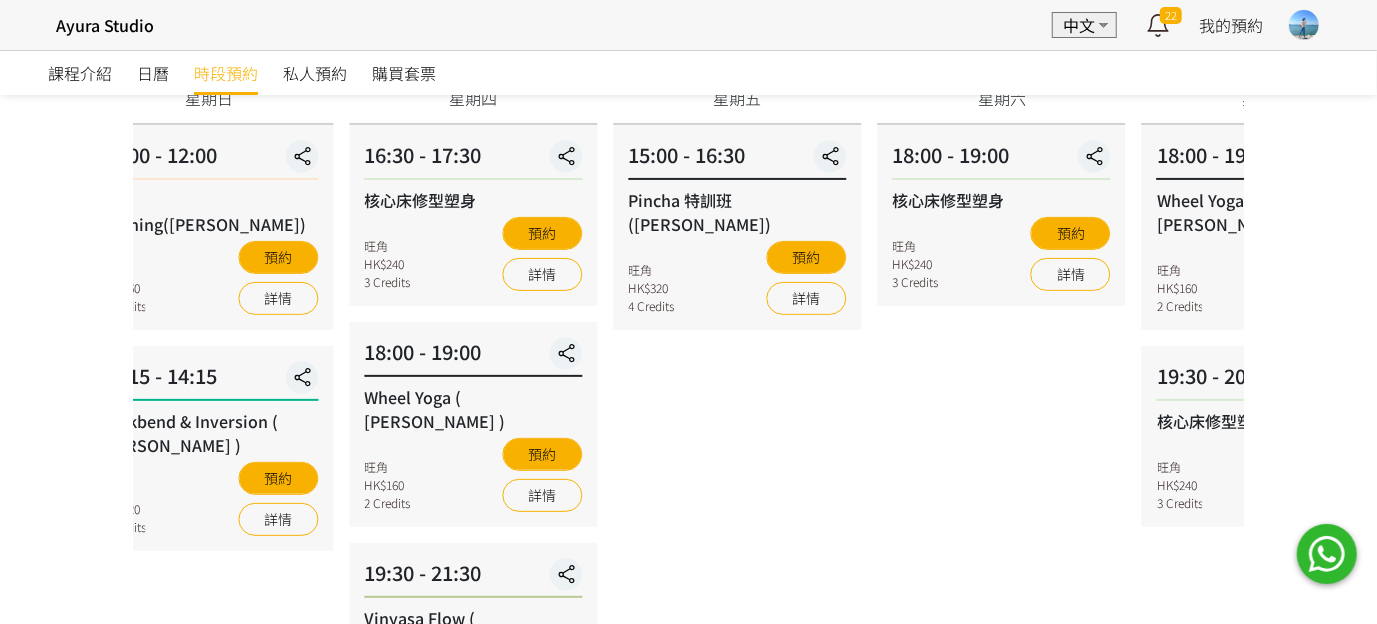 click on "08 -
08
星期五
15:00 - 16:30
Pincha 特訓班(Natalie)
旺角
HK$320
4 Credits
預約
詳情" at bounding box center (737, 498) 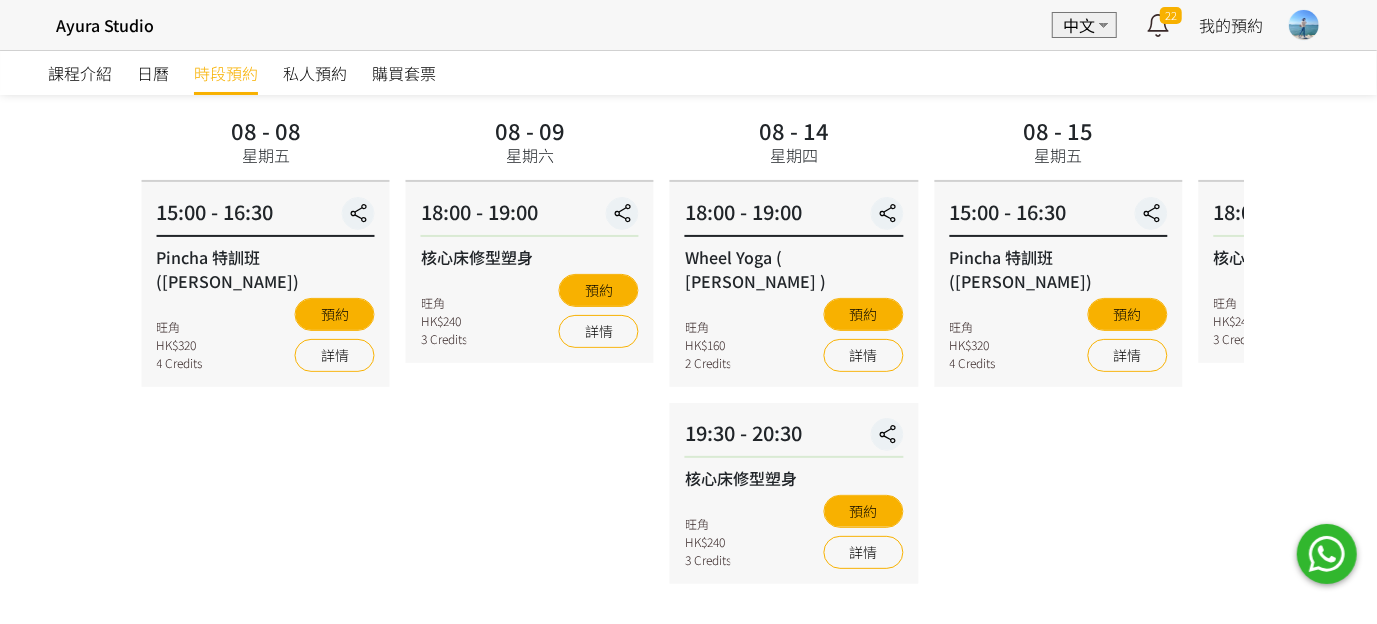 scroll, scrollTop: 87, scrollLeft: 0, axis: vertical 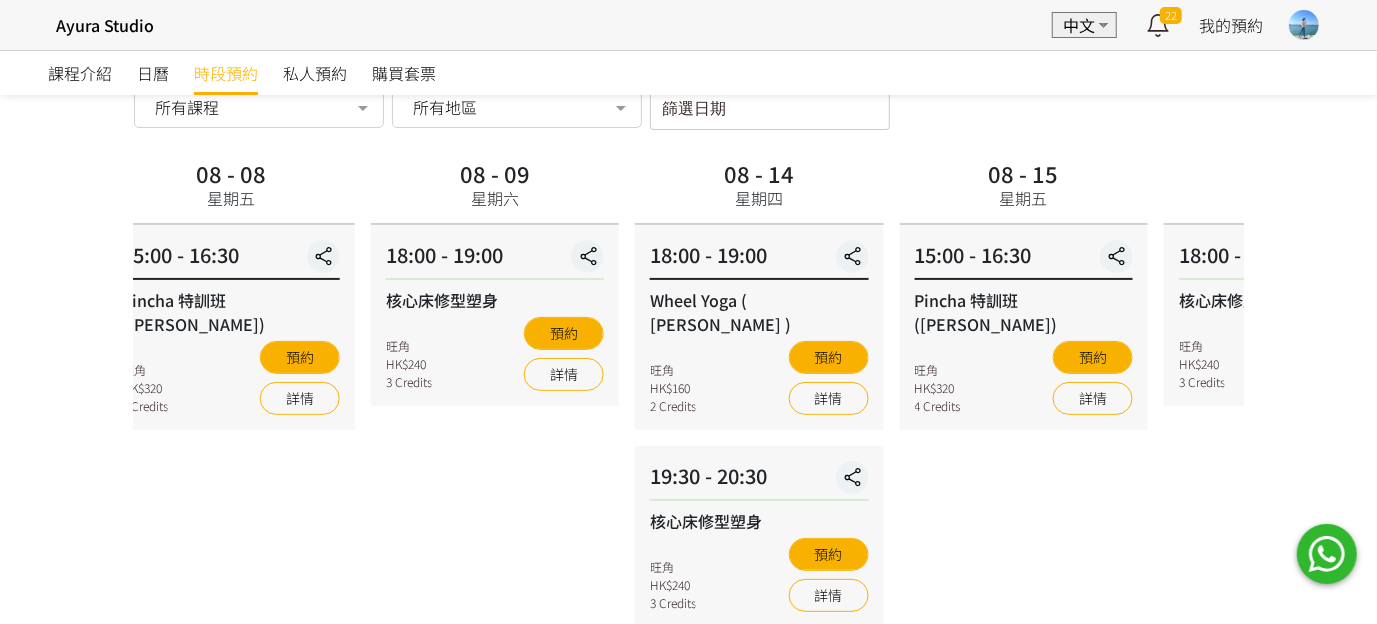 click on "08 -
15
星期五
15:00 - 16:30
Pincha 特訓班([PERSON_NAME])
旺角
HK$320
4 Credits
預約
詳情" at bounding box center [1024, 598] 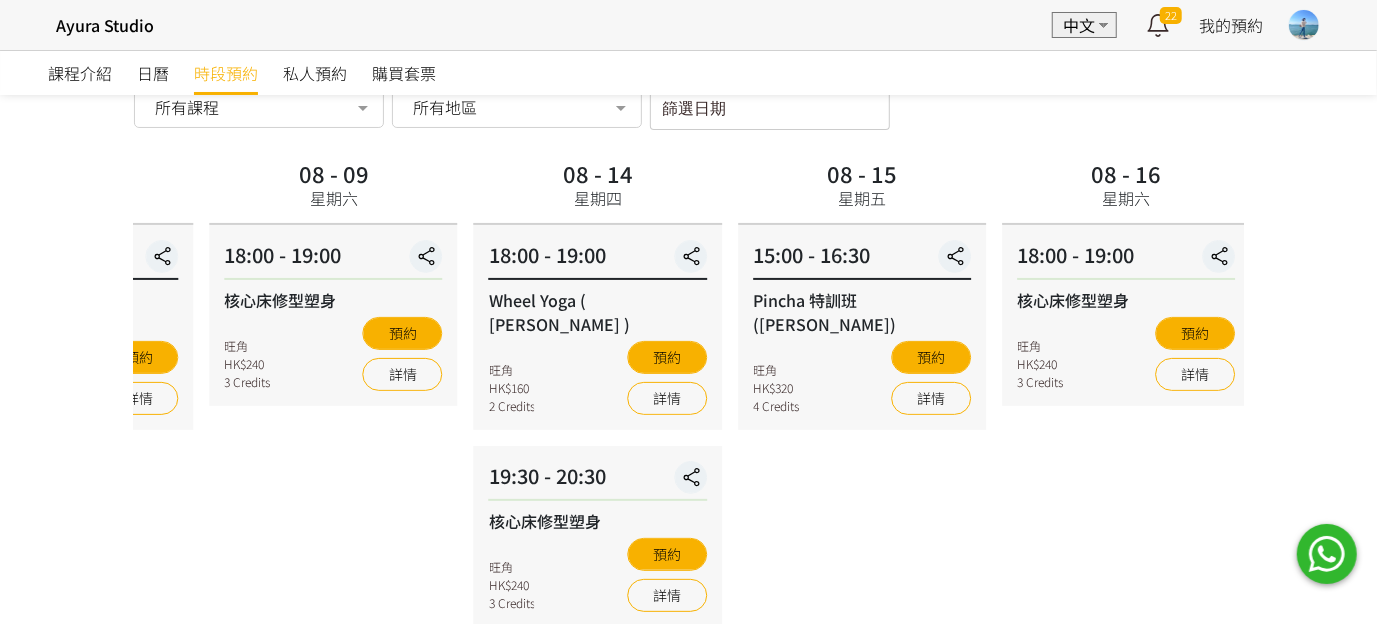 click on "08 -
15
星期五
15:00 - 16:30
Pincha 特訓班([PERSON_NAME])
旺角
HK$320
4 Credits
預約
詳情" at bounding box center [862, 598] 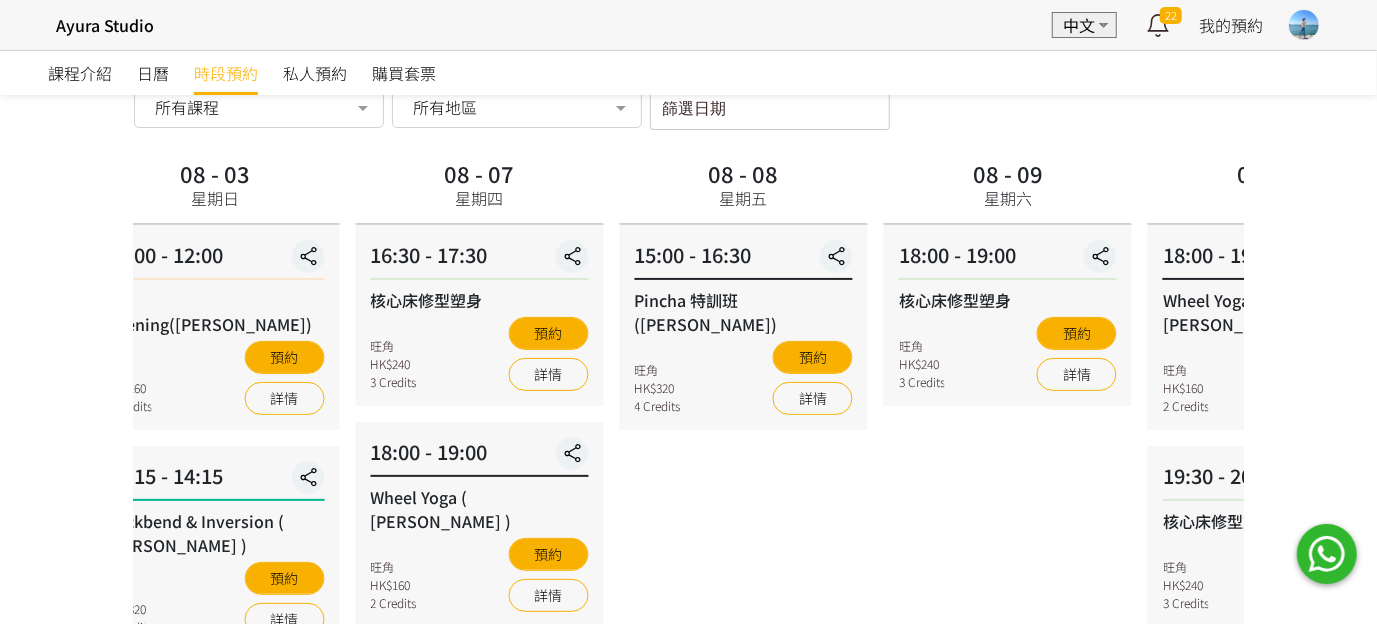 click on "08 -
08
星期五
15:00 - 16:30
Pincha 特訓班(Natalie)
旺角
HK$320
4 Credits
預約
詳情" at bounding box center (744, 598) 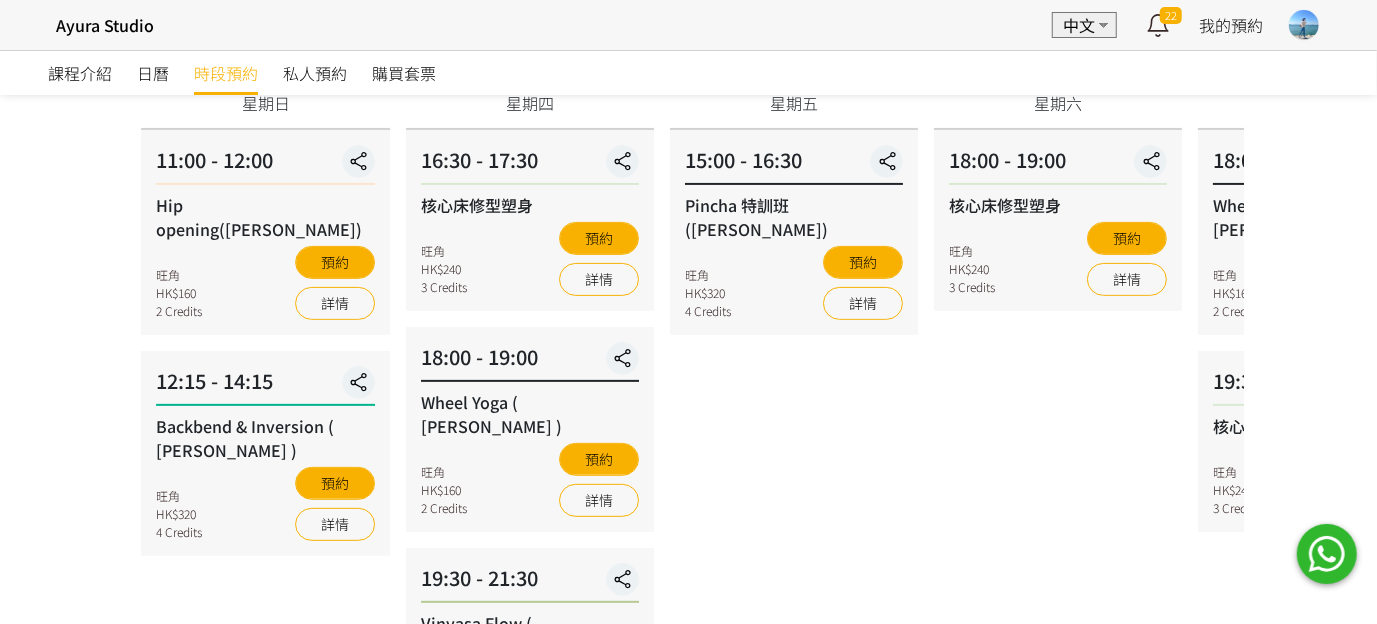 scroll, scrollTop: 87, scrollLeft: 0, axis: vertical 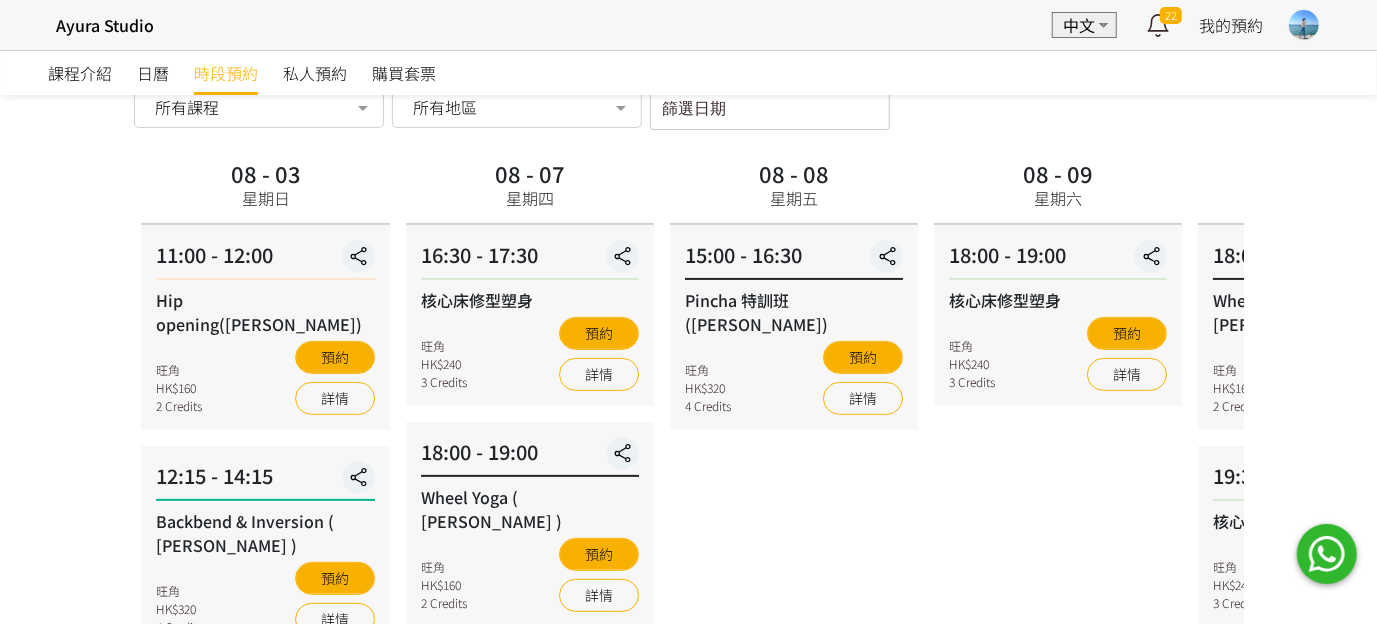 click on "08 -
08
星期五
15:00 - 16:30
Pincha 特訓班(Natalie)
旺角
HK$320
4 Credits
預約
詳情" at bounding box center [794, 598] 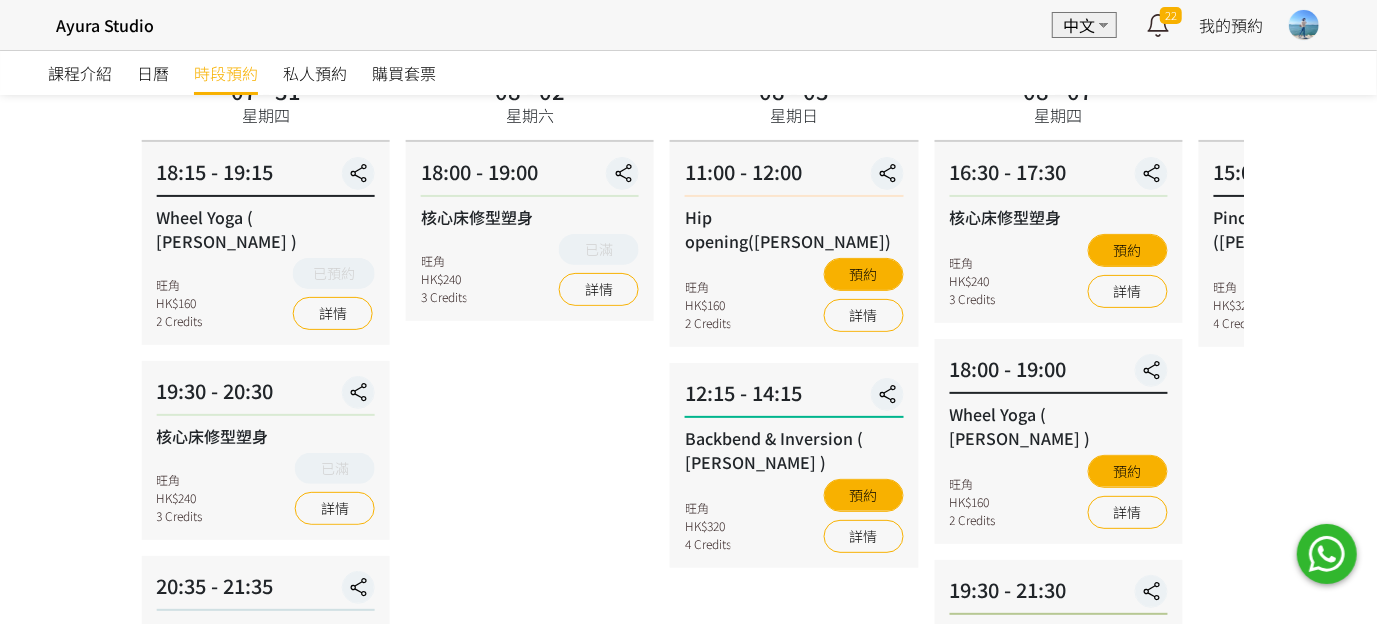 scroll, scrollTop: 287, scrollLeft: 0, axis: vertical 